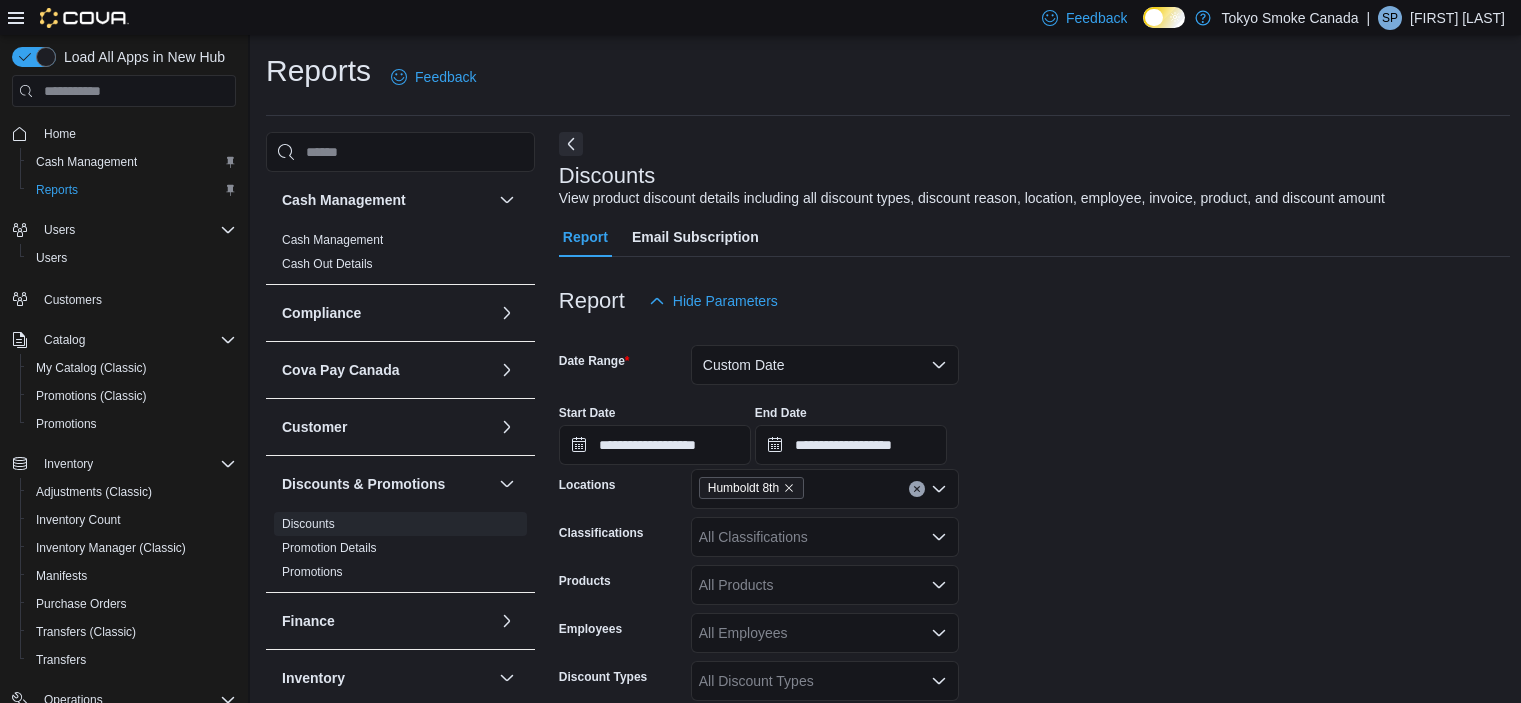 scroll, scrollTop: 872, scrollLeft: 0, axis: vertical 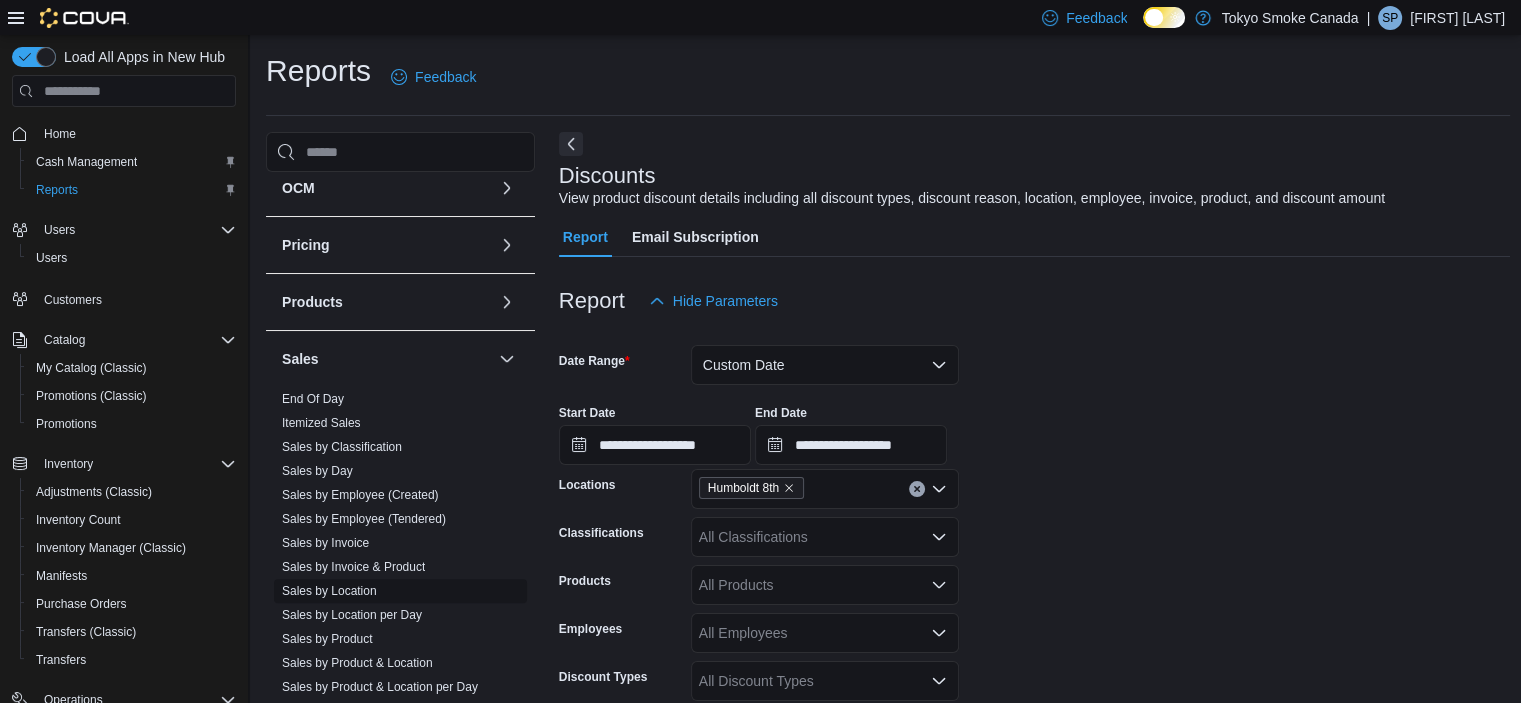 click on "Sales by Location" at bounding box center [329, 591] 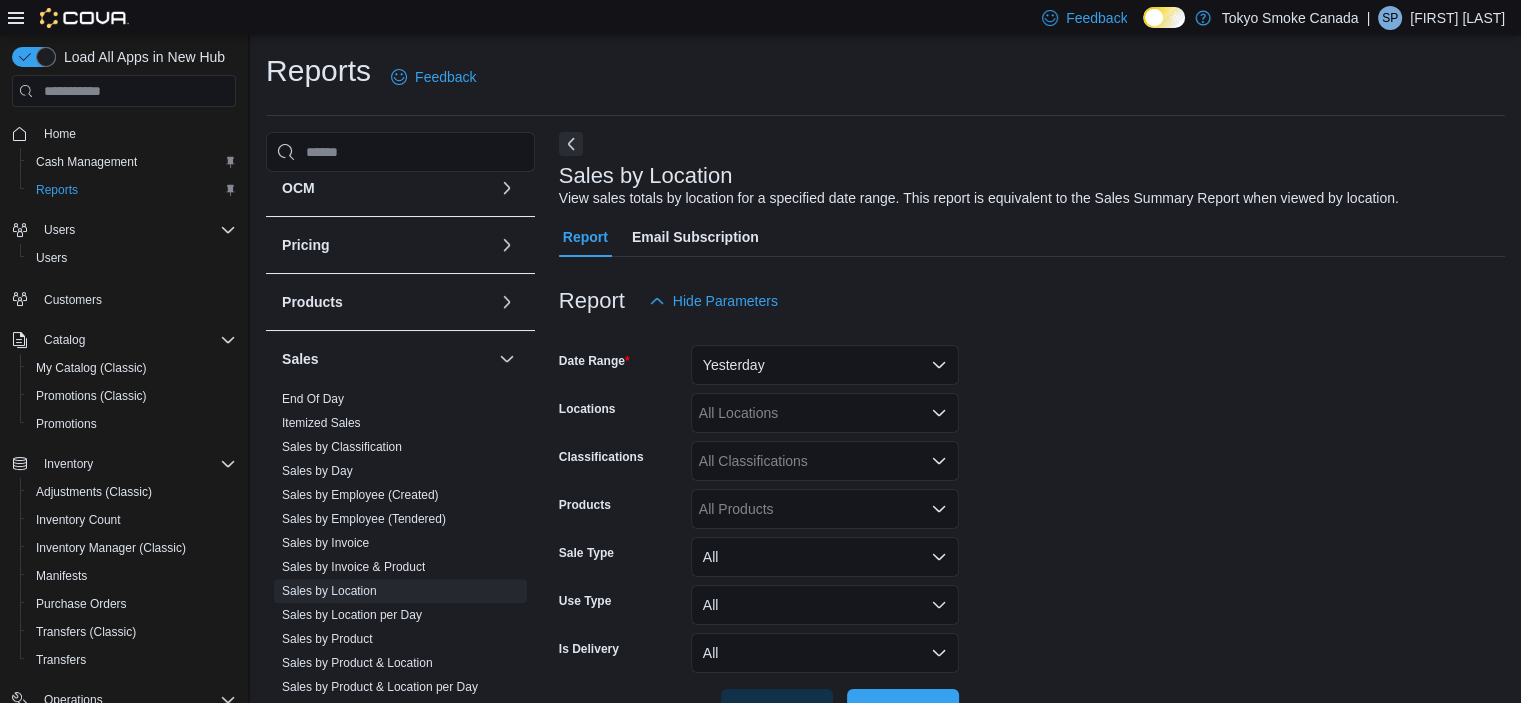 scroll, scrollTop: 46, scrollLeft: 0, axis: vertical 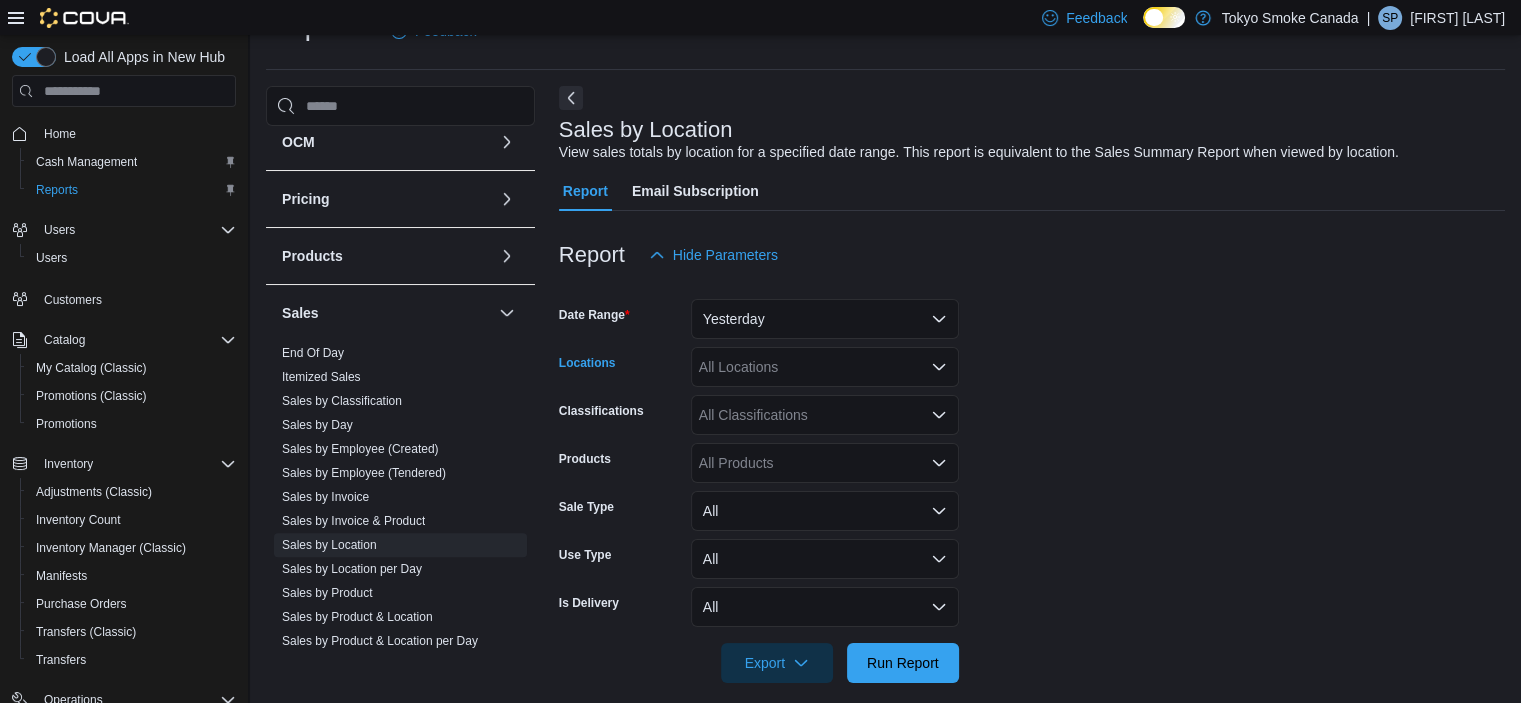 click on "All Locations" at bounding box center (825, 367) 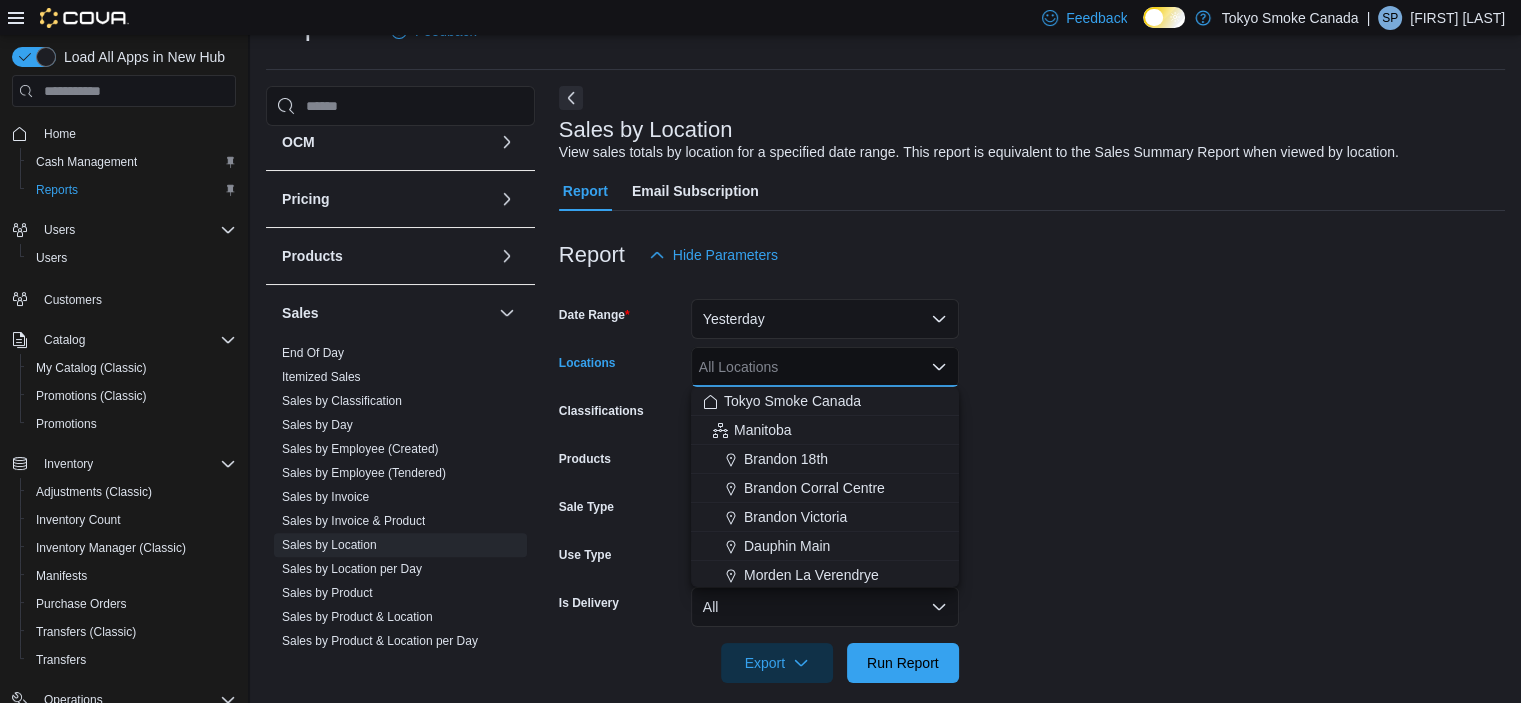 click at bounding box center [1032, 287] 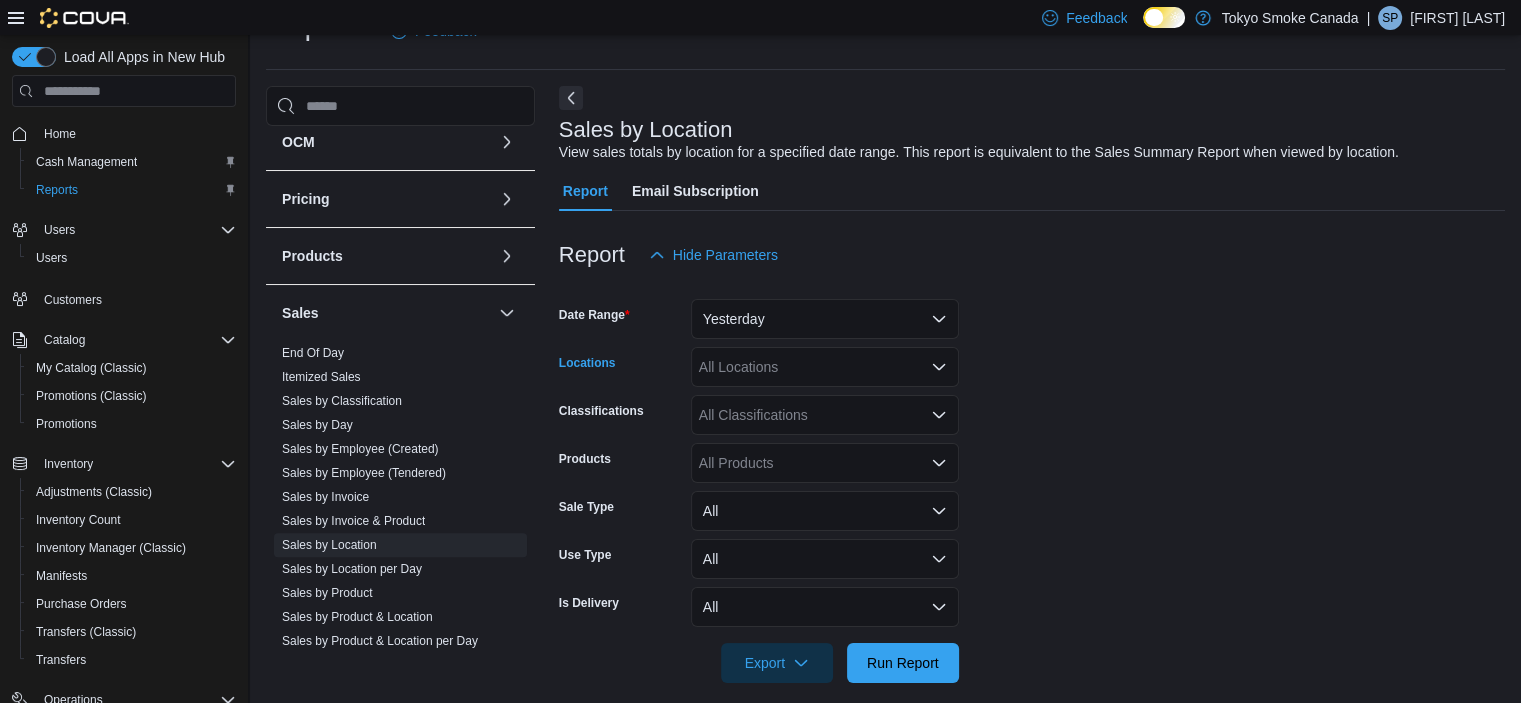 click on "All Locations" at bounding box center [825, 367] 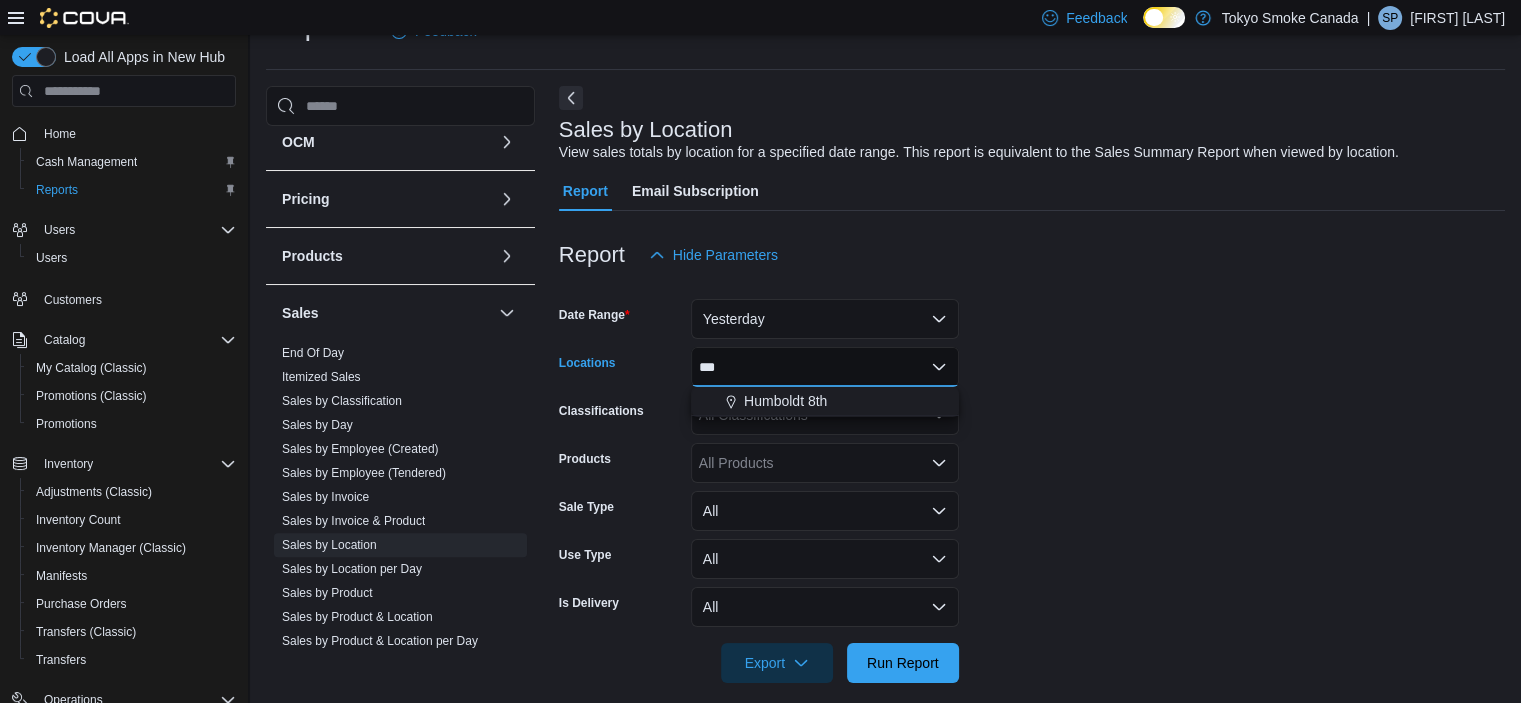 type on "***" 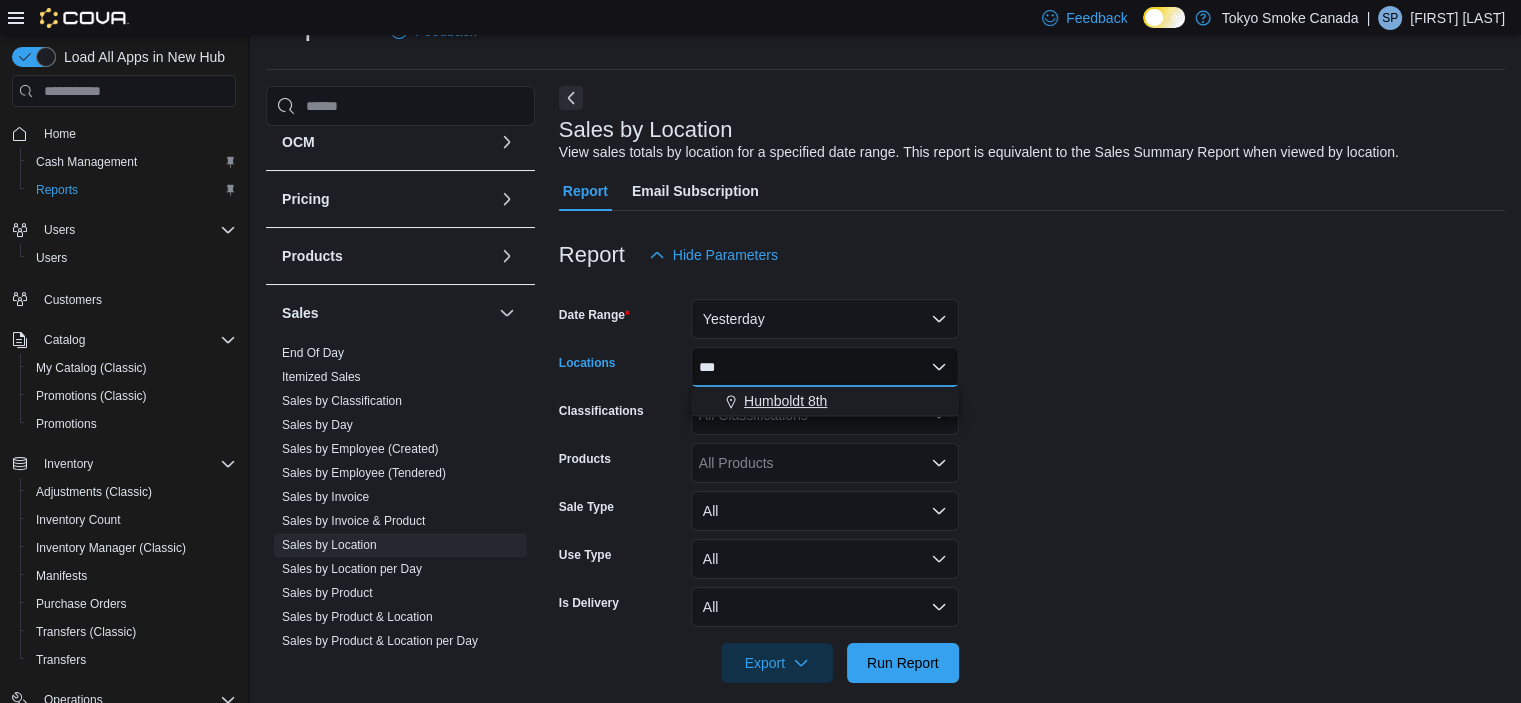 click on "Humboldt 8th" at bounding box center (785, 401) 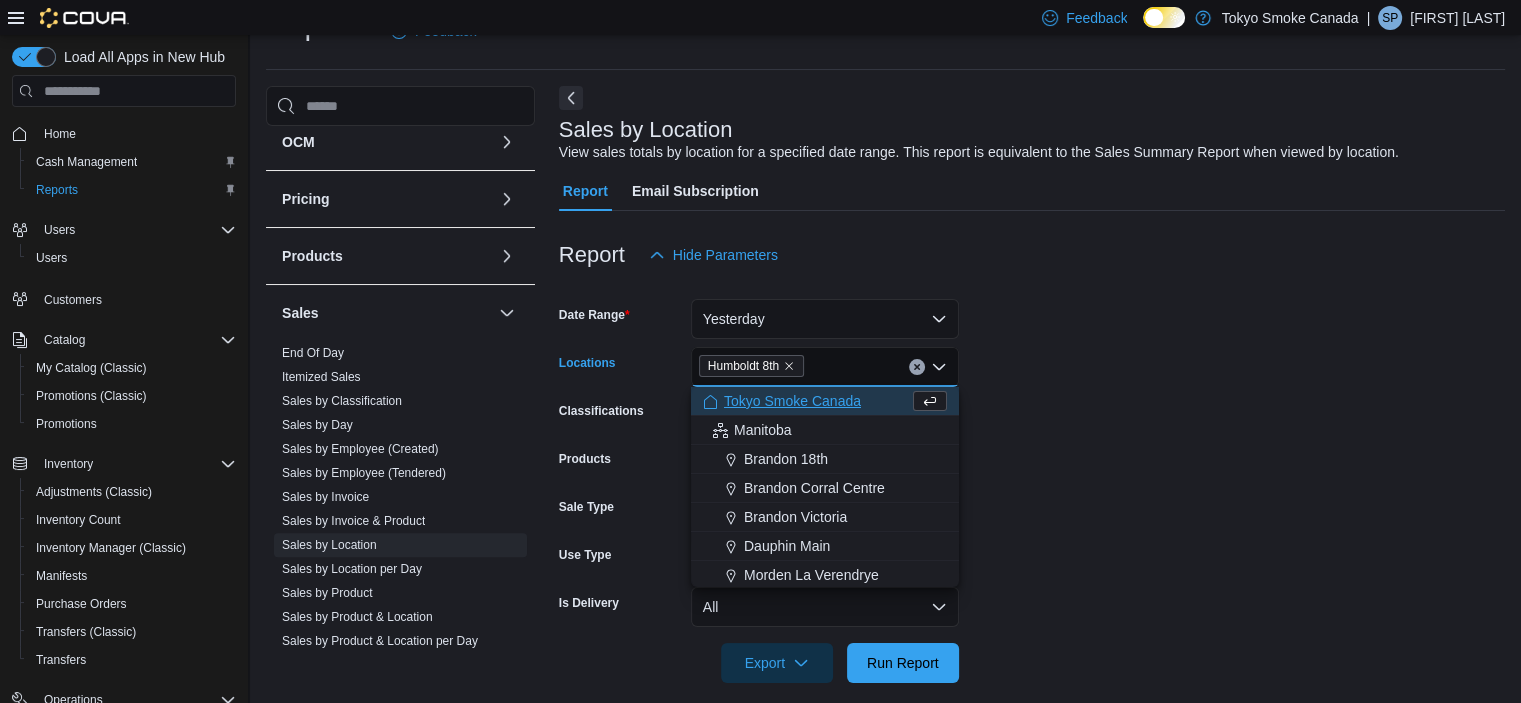 click on "Date Range Yesterday Locations Humboldt 8th Combo box. Selected. Humboldt 8th. Press Backspace to delete Humboldt 8th. Combo box input. All Locations. Type some text or, to display a list of choices, press Down Arrow. To exit the list of choices, press Escape. Classifications All Classifications Products All Products Sale Type All Use Type All Is Delivery All Export  Run Report" at bounding box center (1032, 479) 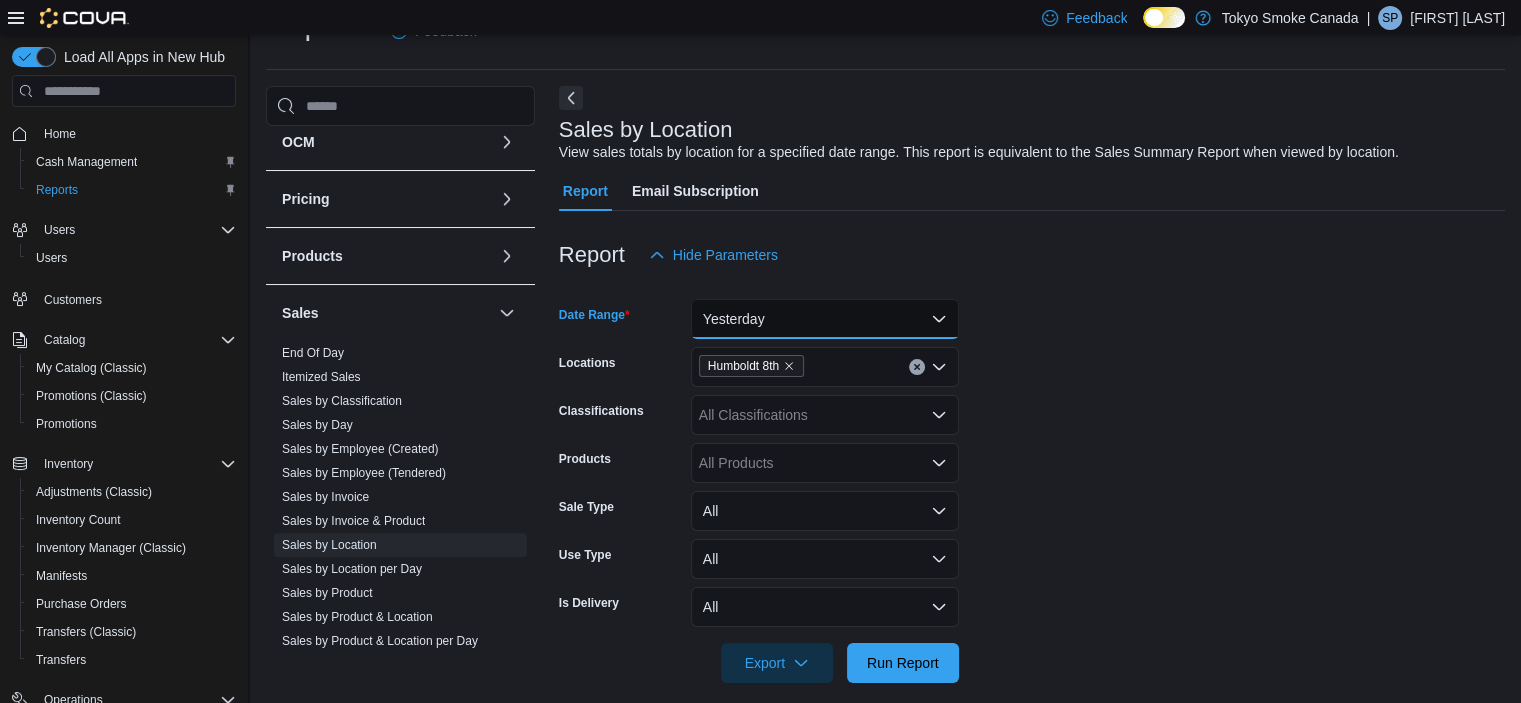click on "Yesterday" at bounding box center [825, 319] 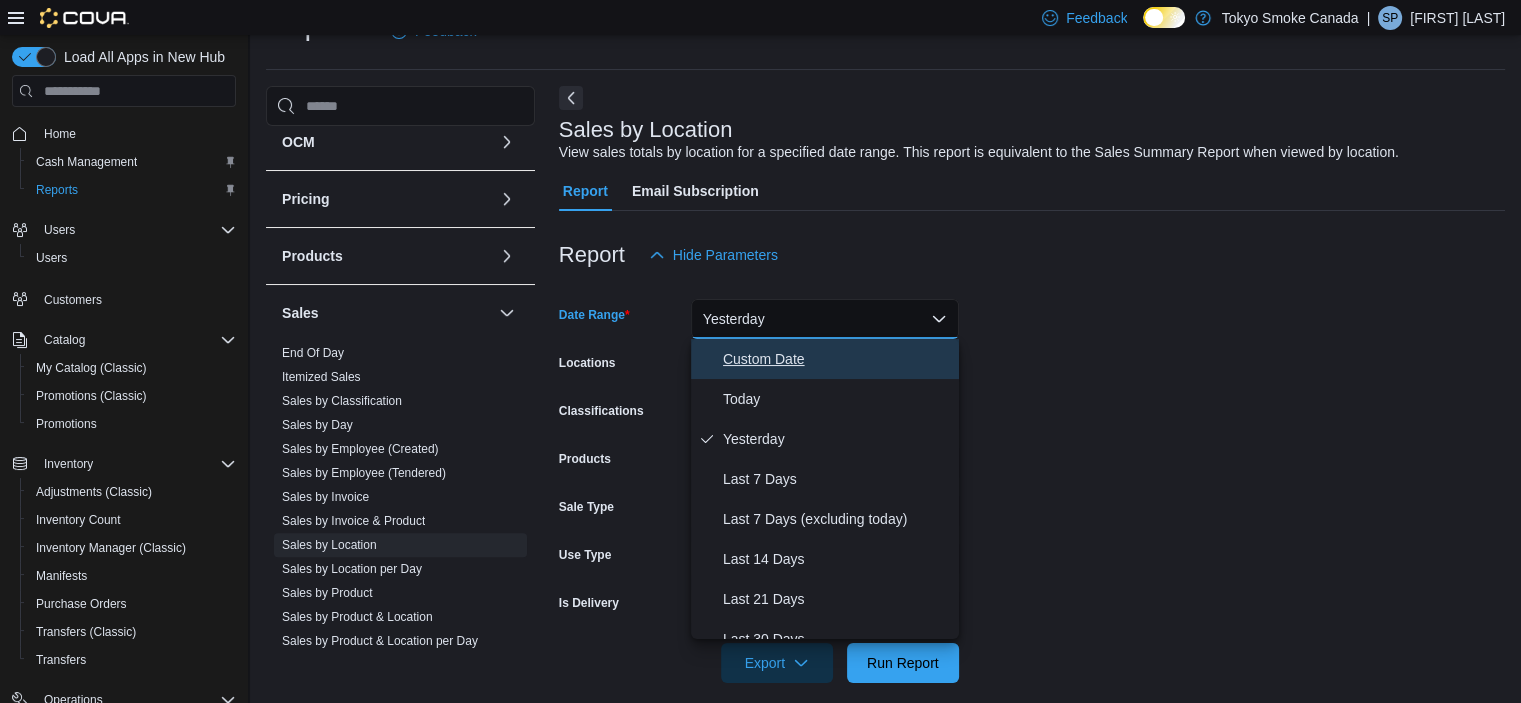 click on "Custom Date" at bounding box center [837, 359] 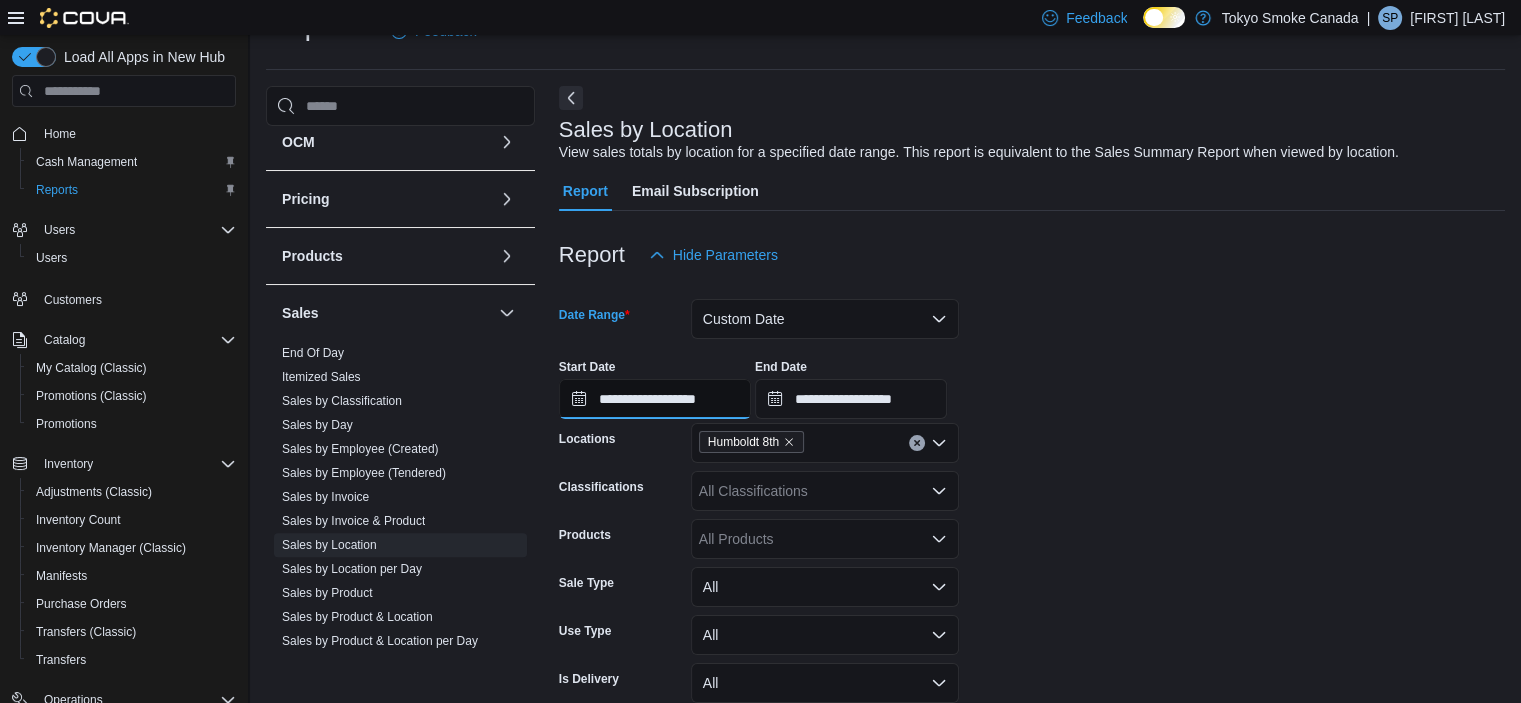 click on "**********" at bounding box center (655, 399) 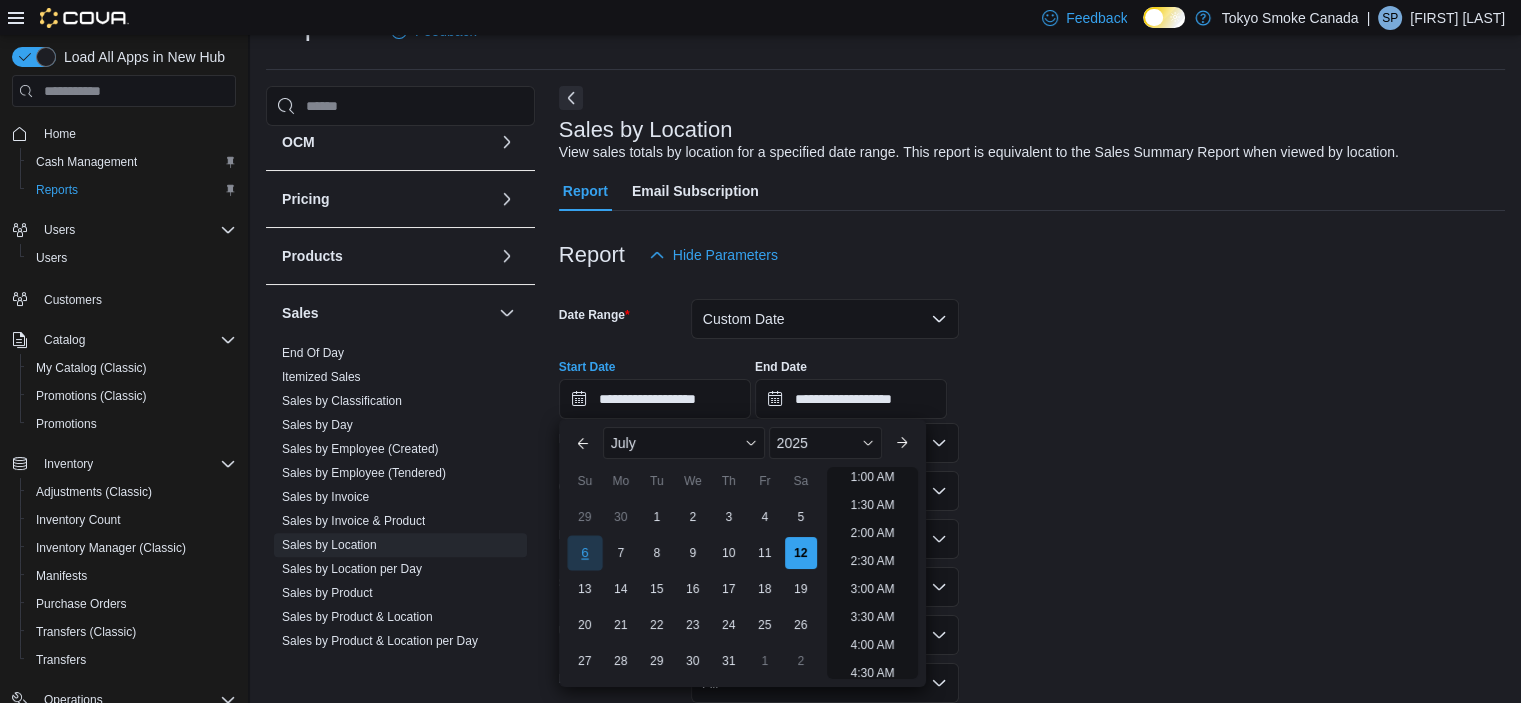 click on "6" at bounding box center [584, 553] 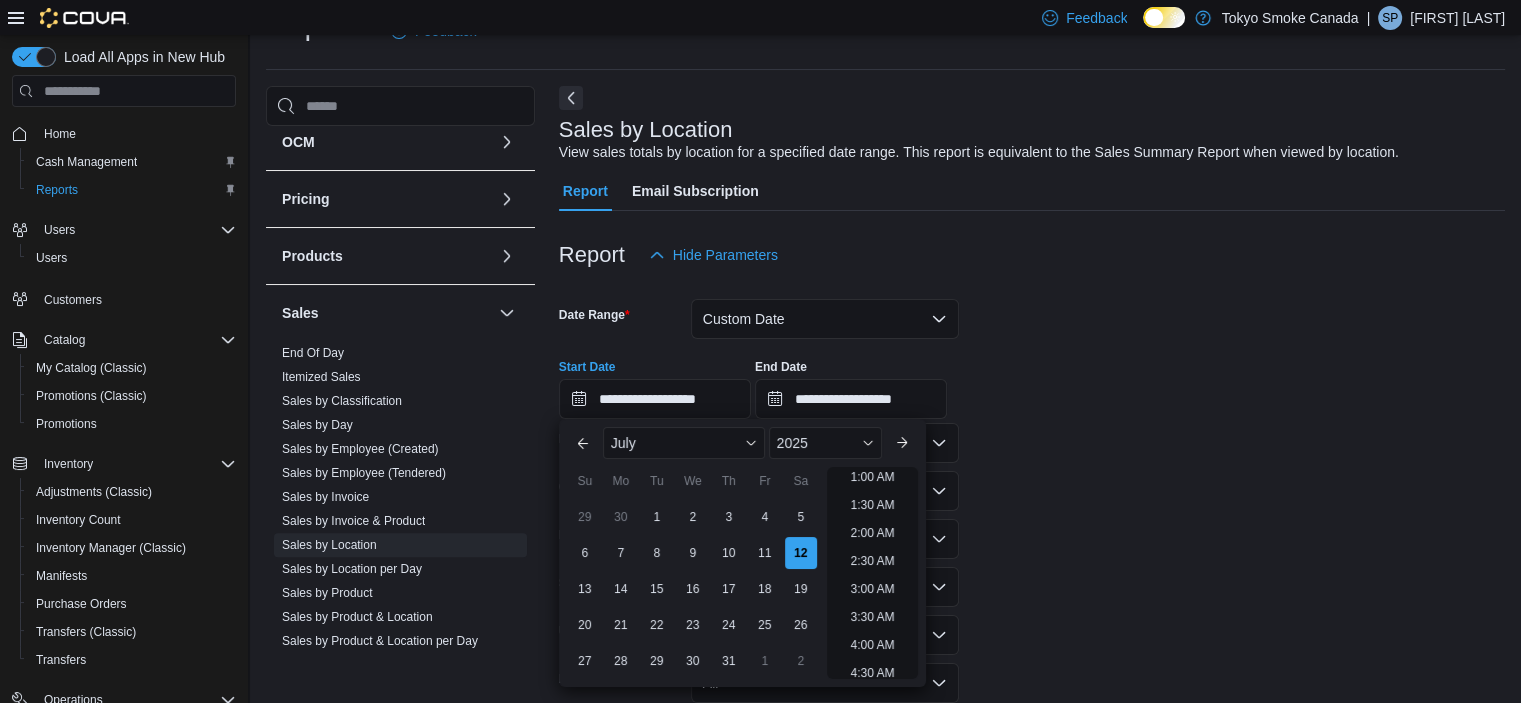 scroll, scrollTop: 4, scrollLeft: 0, axis: vertical 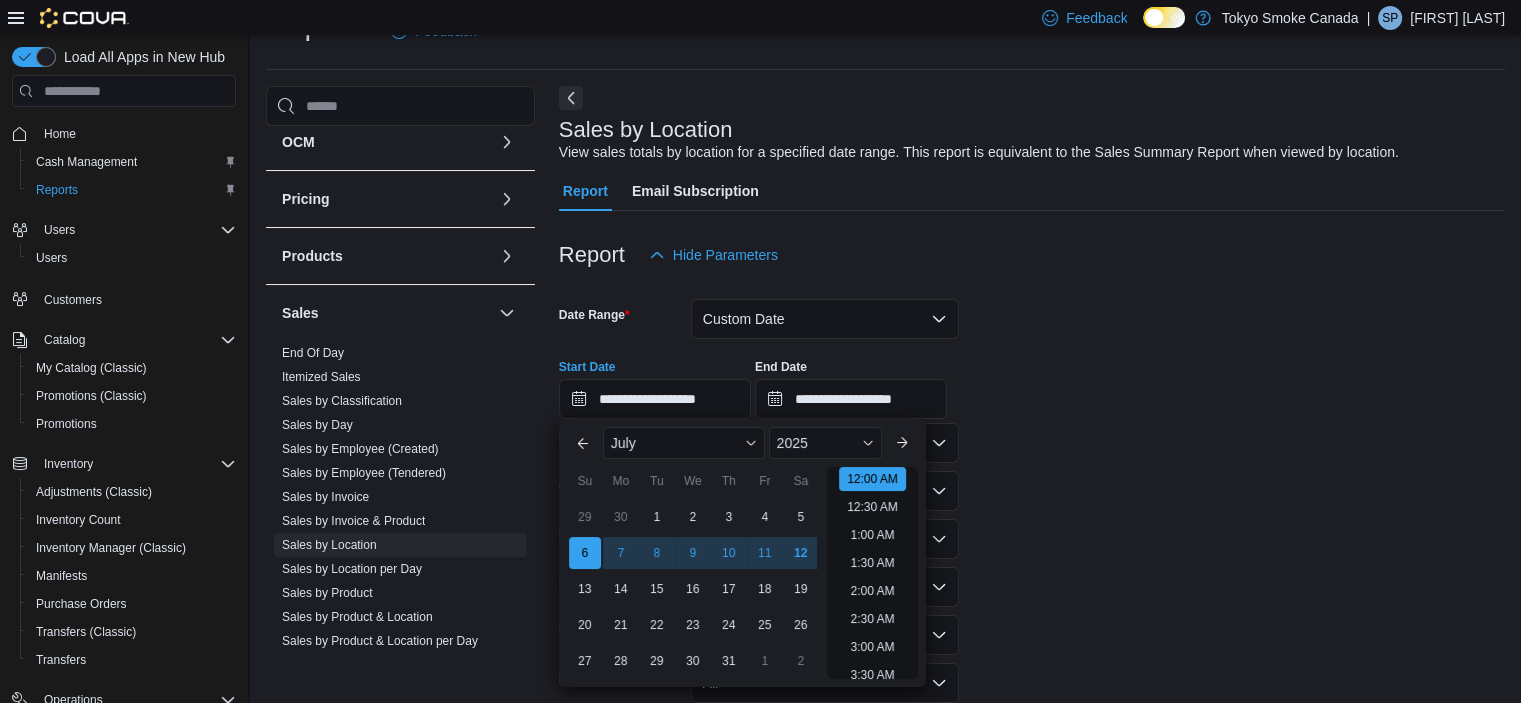 click on "**********" at bounding box center [1032, 517] 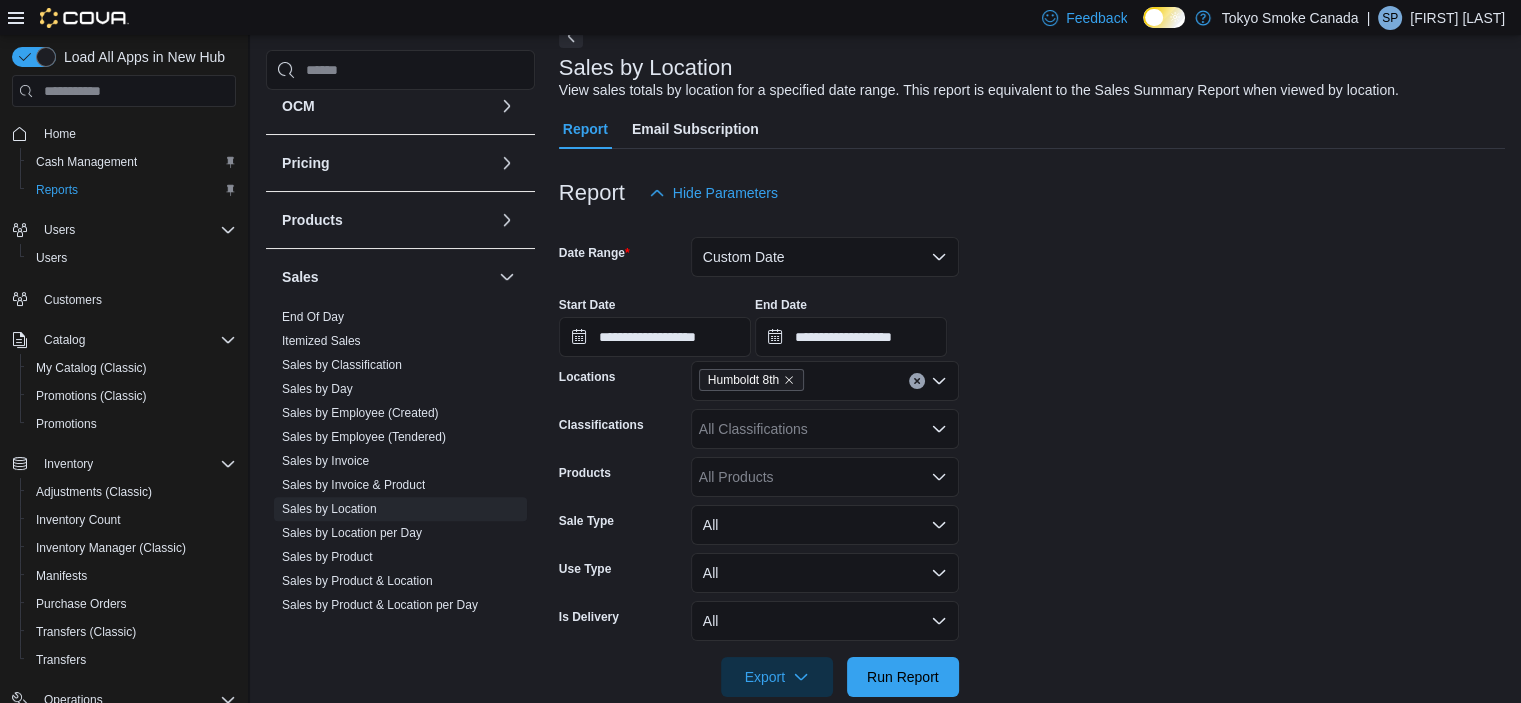 scroll, scrollTop: 141, scrollLeft: 0, axis: vertical 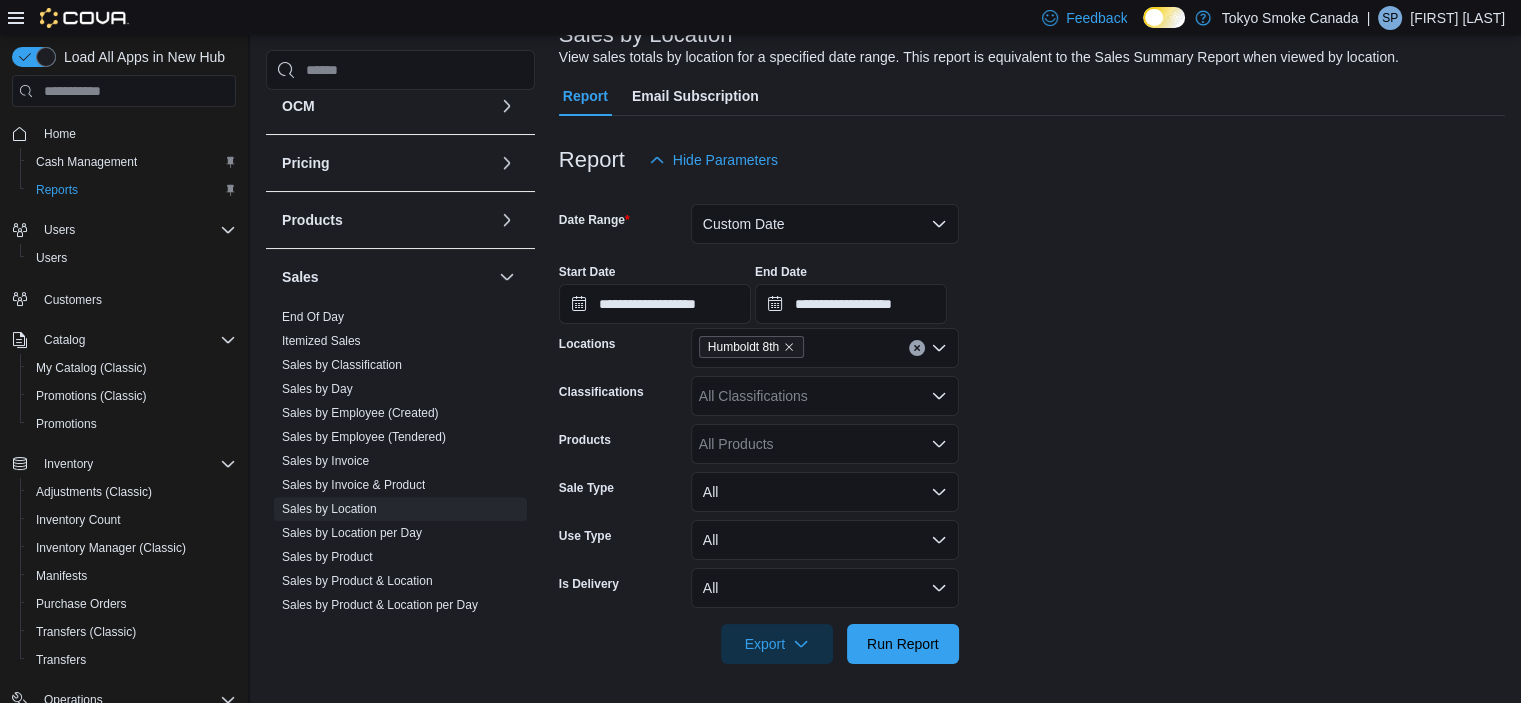 click at bounding box center [1032, 616] 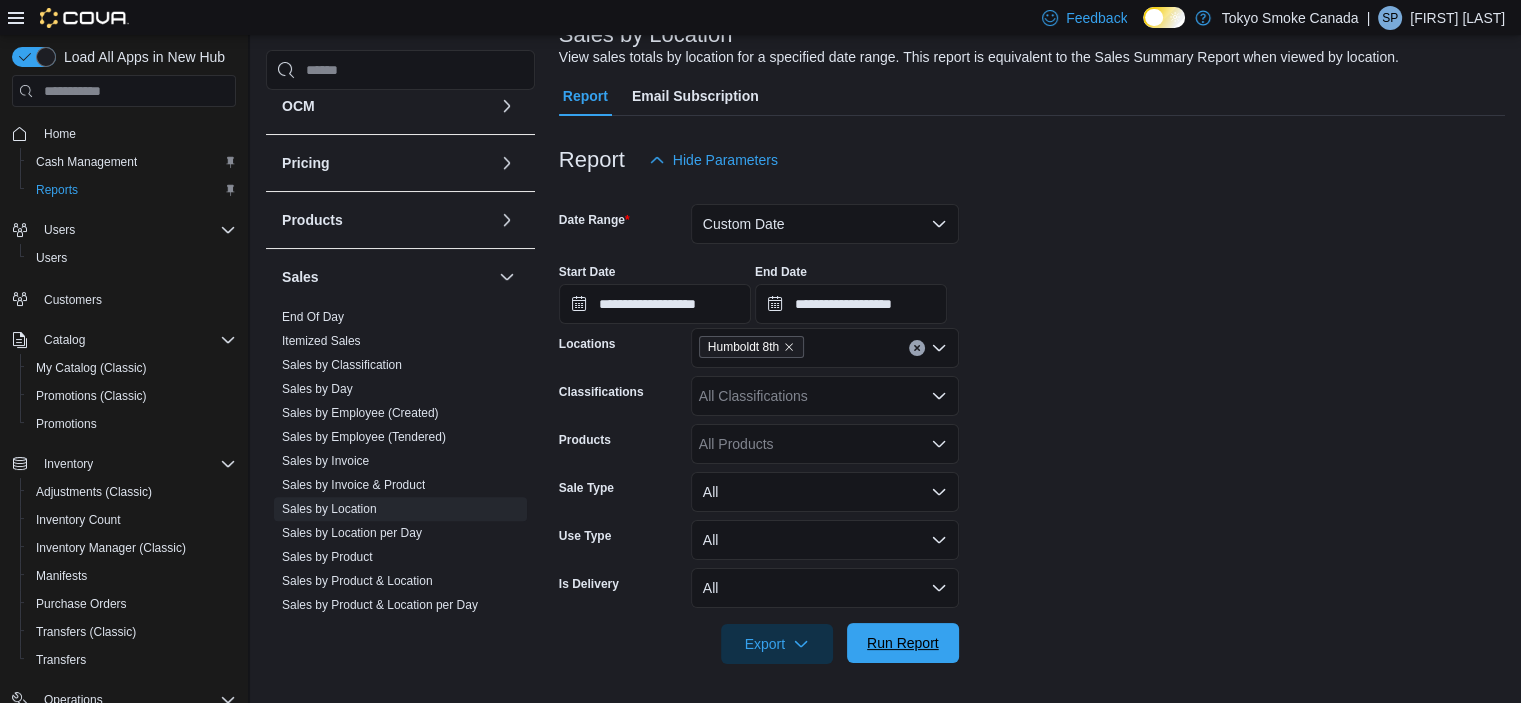 click on "Run Report" at bounding box center [903, 643] 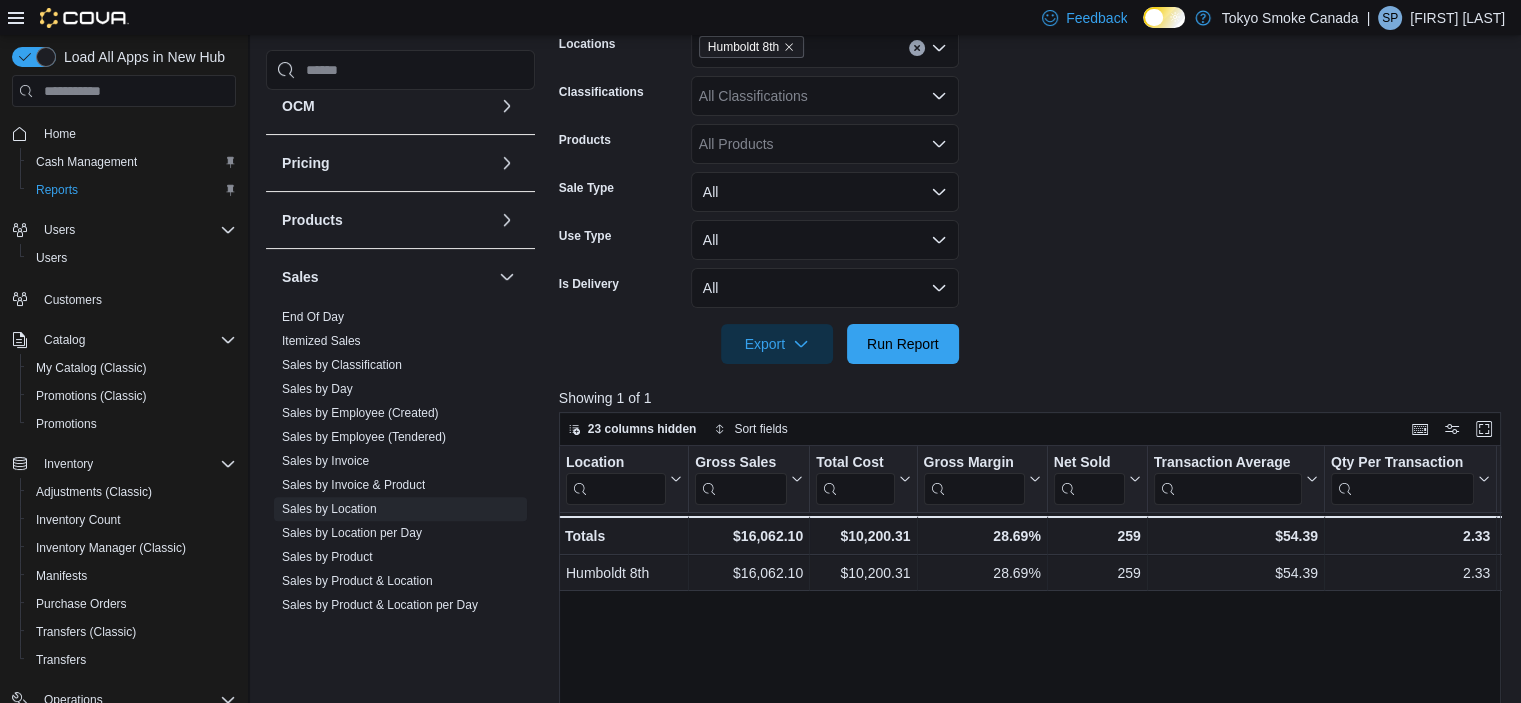 scroll, scrollTop: 241, scrollLeft: 0, axis: vertical 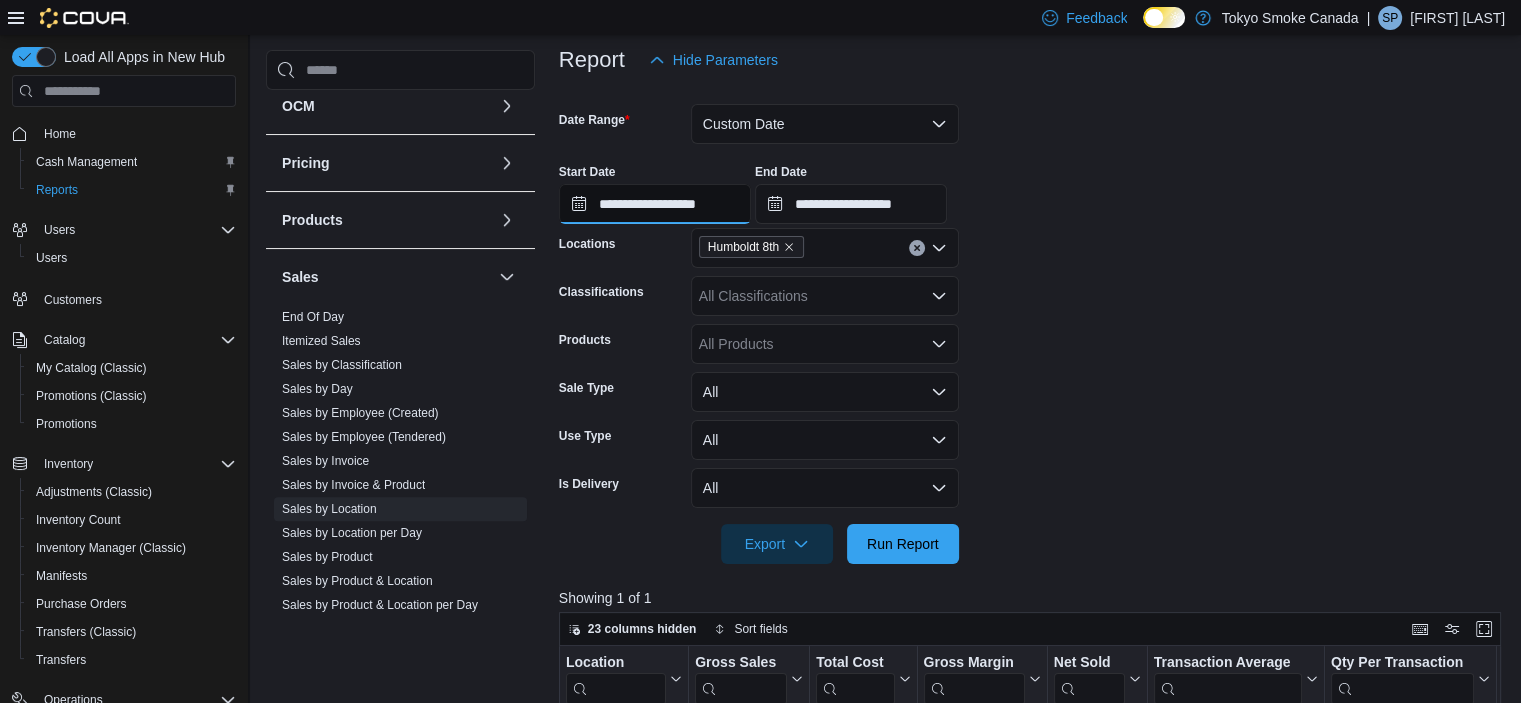 click on "**********" at bounding box center [655, 204] 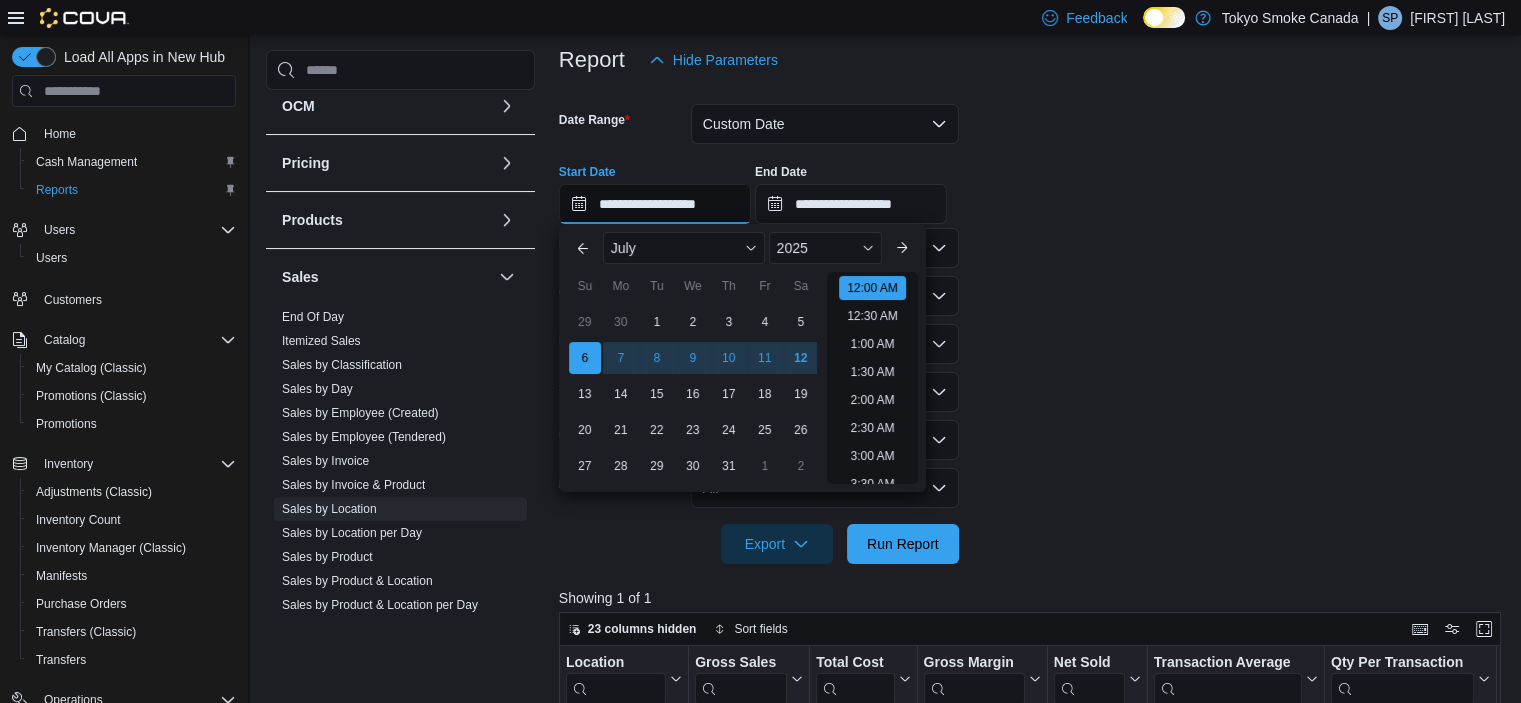 scroll, scrollTop: 62, scrollLeft: 0, axis: vertical 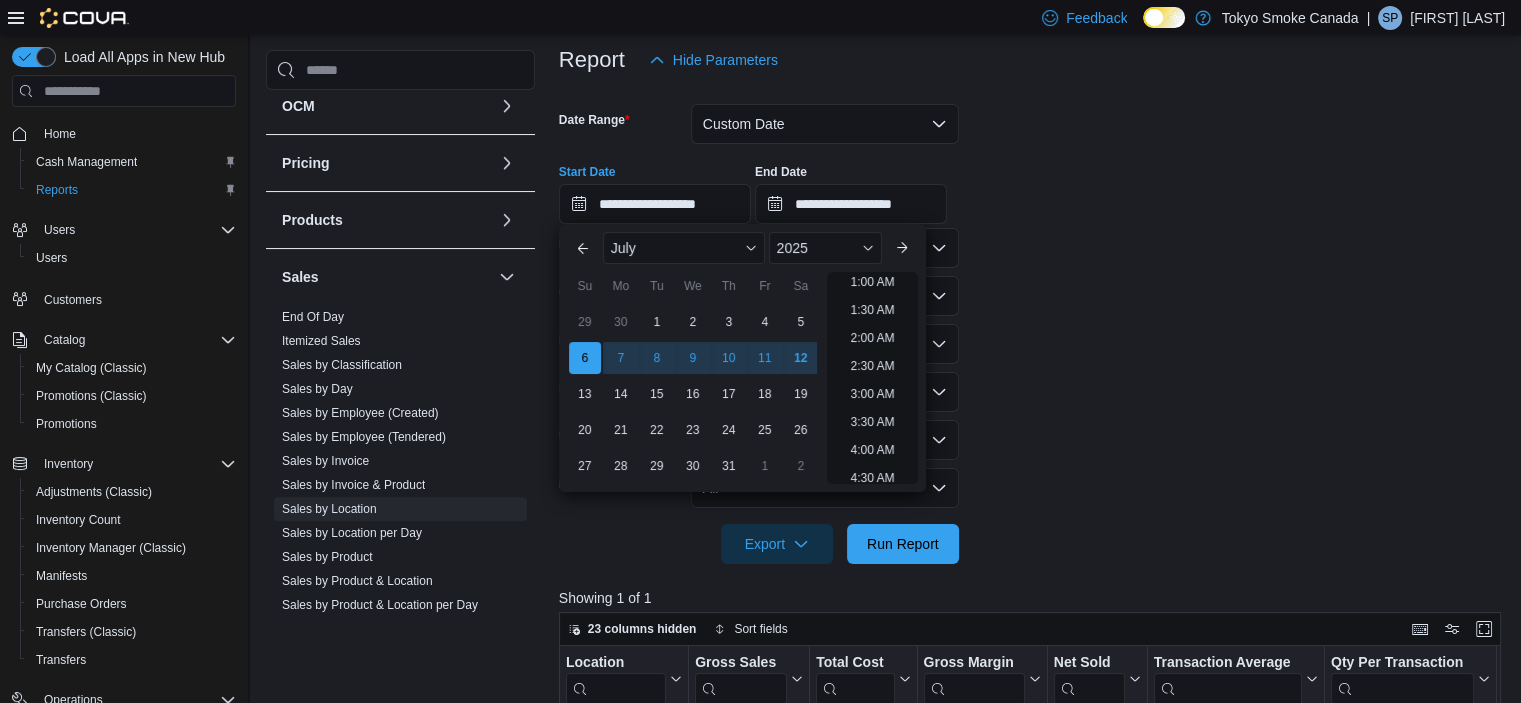click on "**********" at bounding box center [1035, 322] 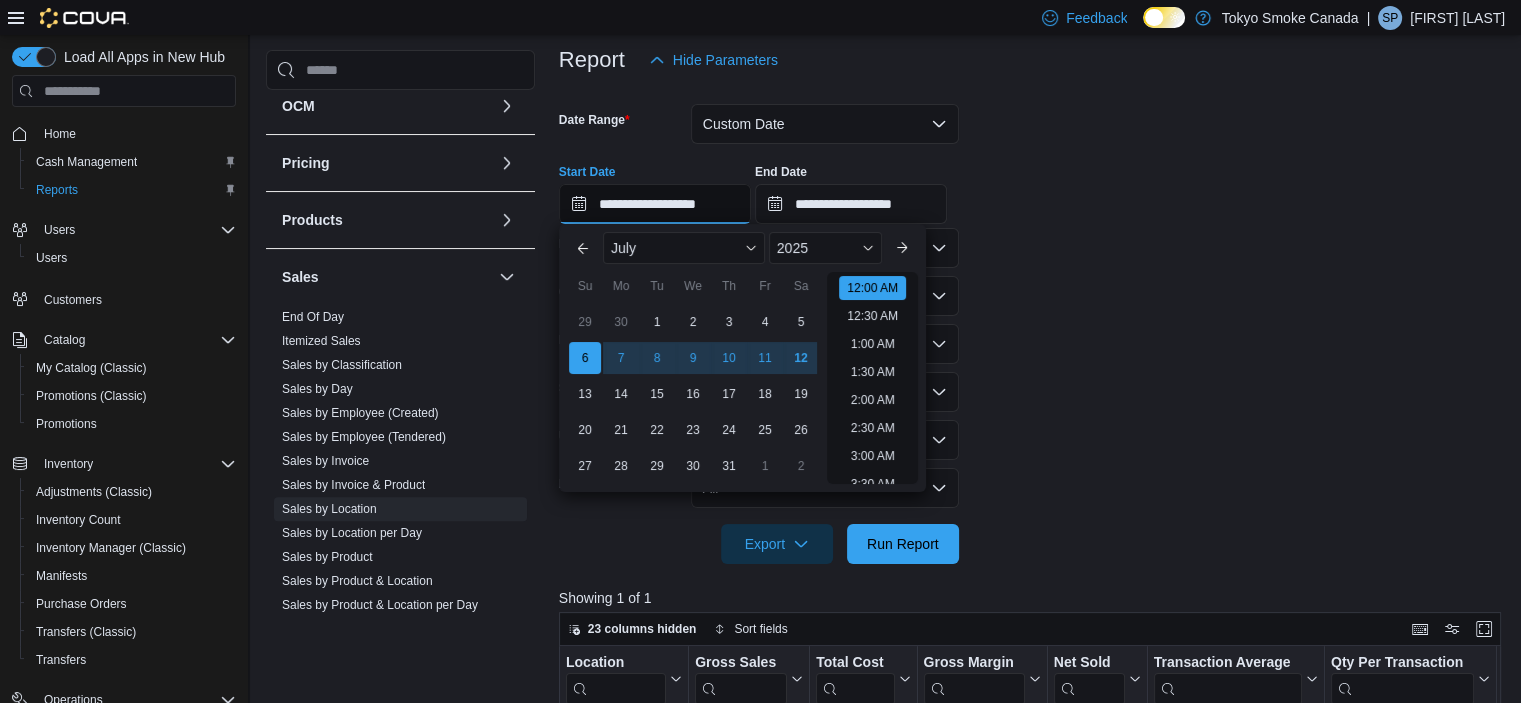 click on "**********" at bounding box center [655, 204] 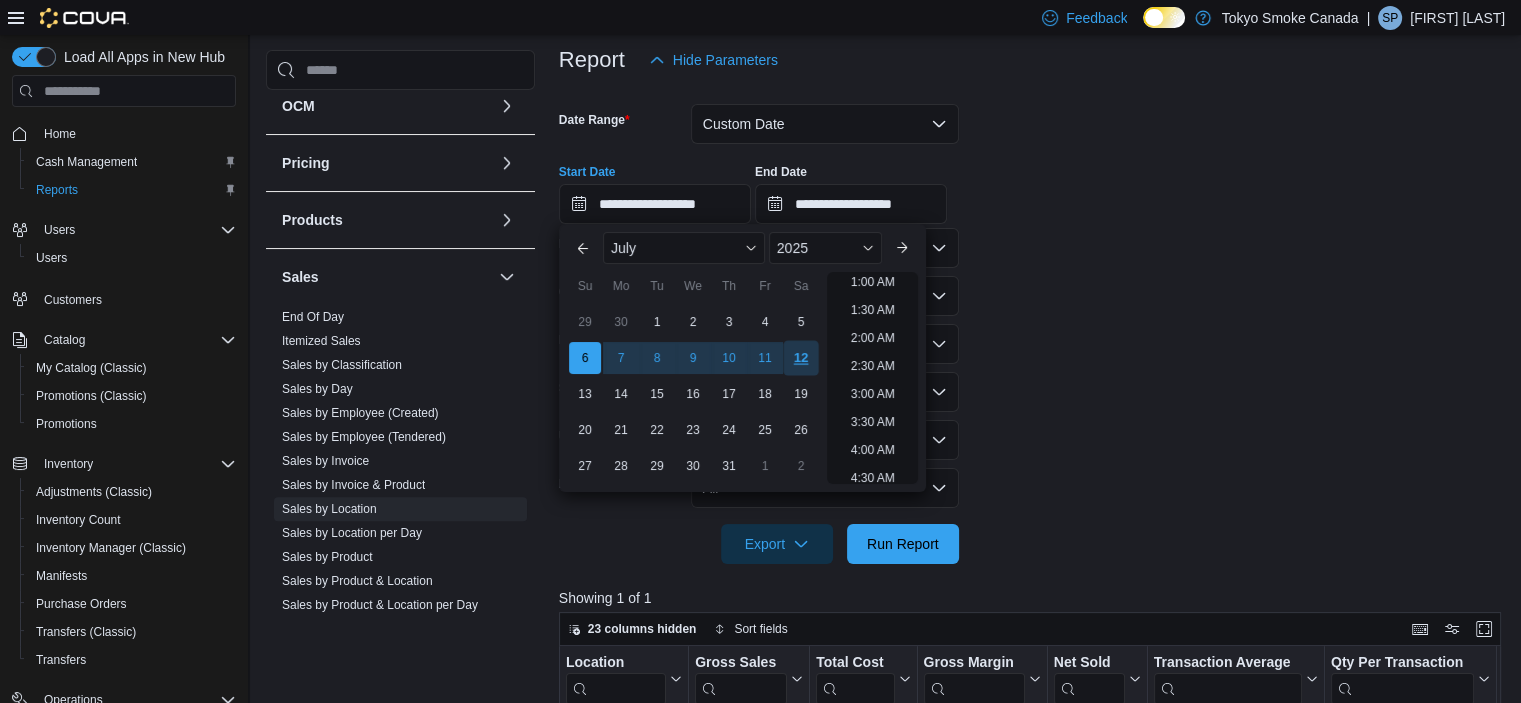 click on "12" at bounding box center [800, 358] 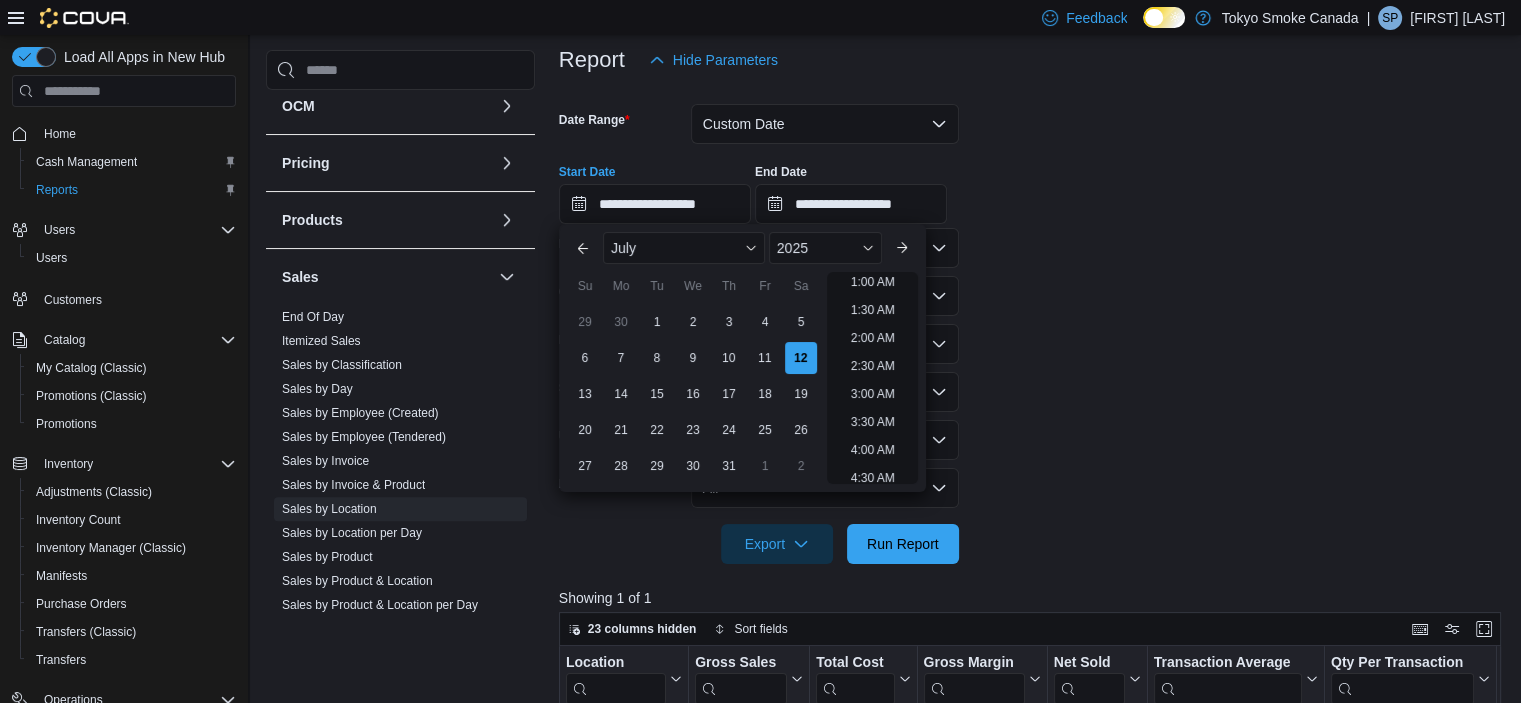 scroll, scrollTop: 4, scrollLeft: 0, axis: vertical 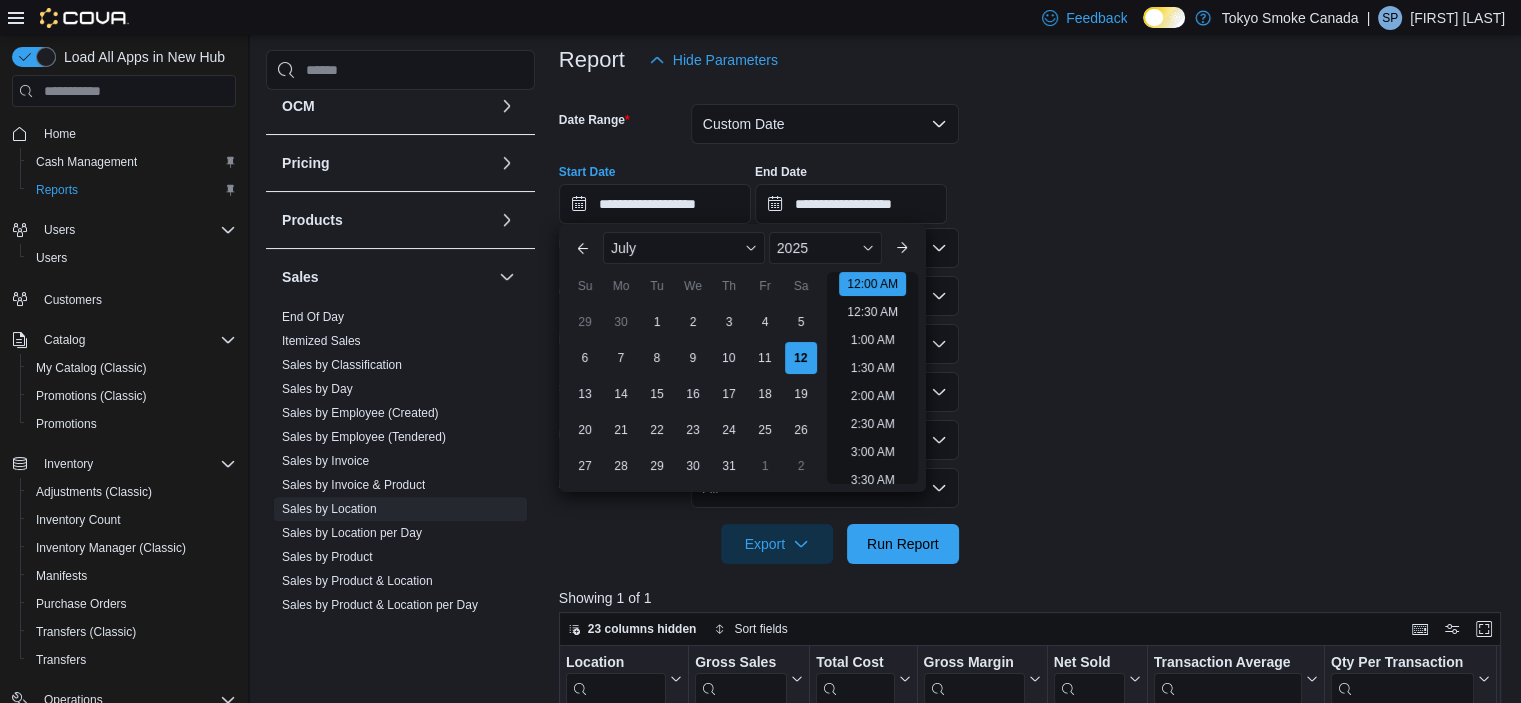 click on "**********" at bounding box center [1035, 322] 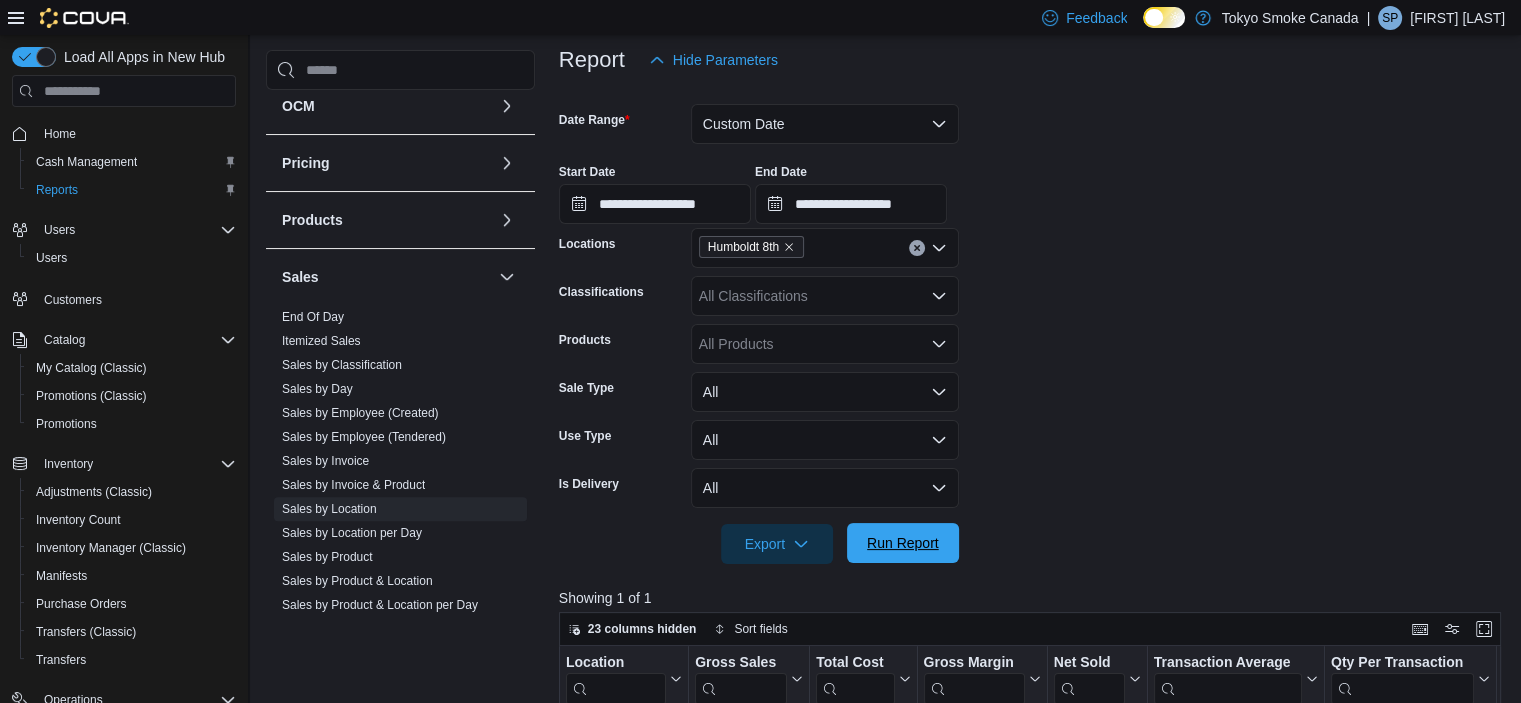 click on "Run Report" at bounding box center (903, 543) 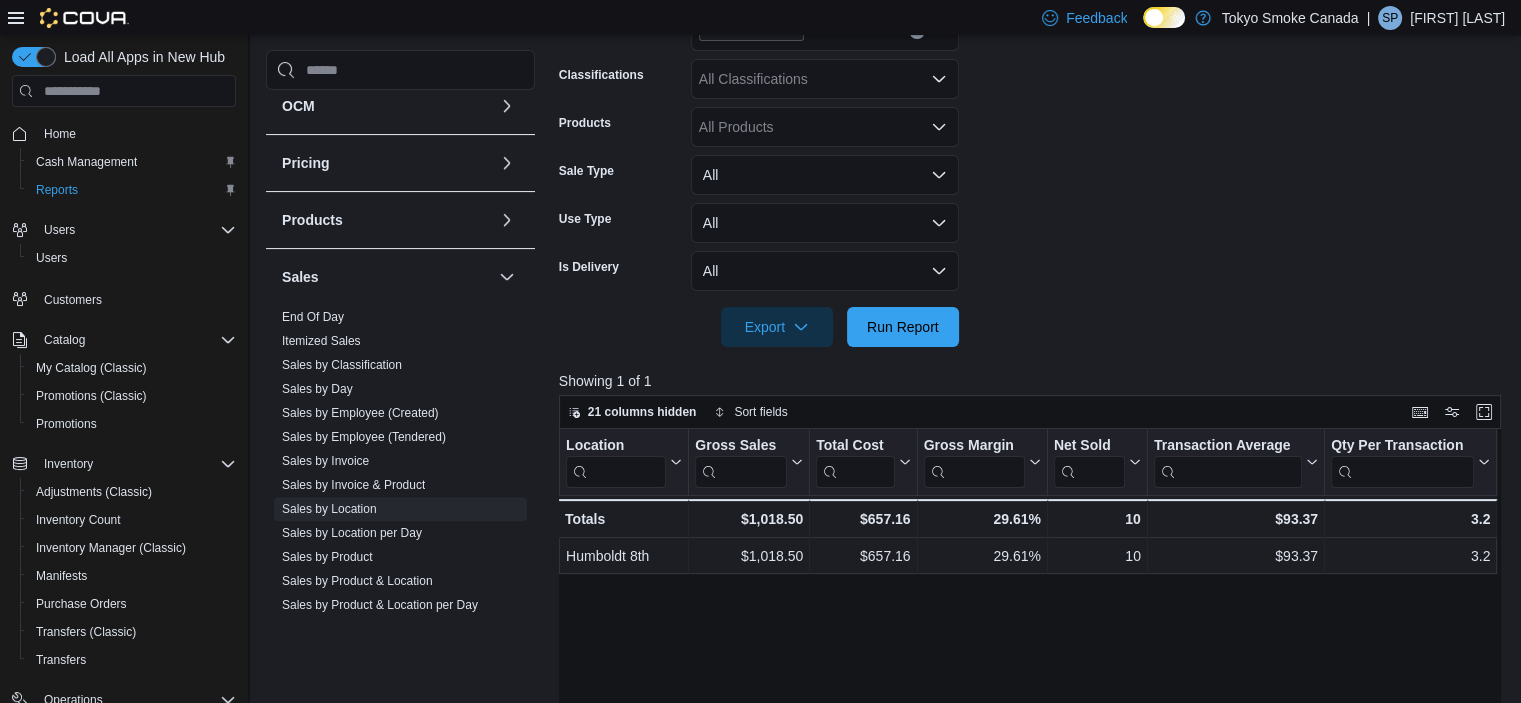 scroll, scrollTop: 641, scrollLeft: 0, axis: vertical 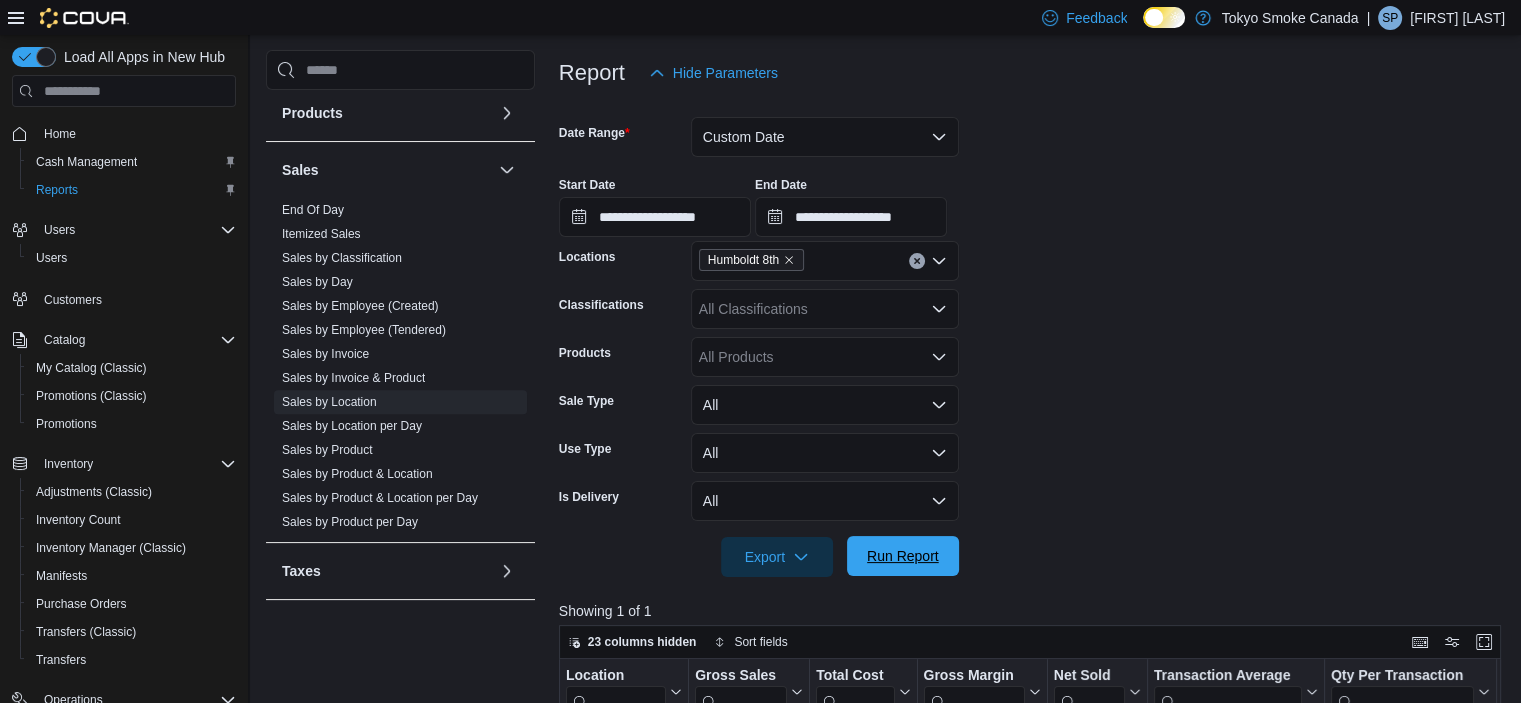 click on "Run Report" at bounding box center [903, 556] 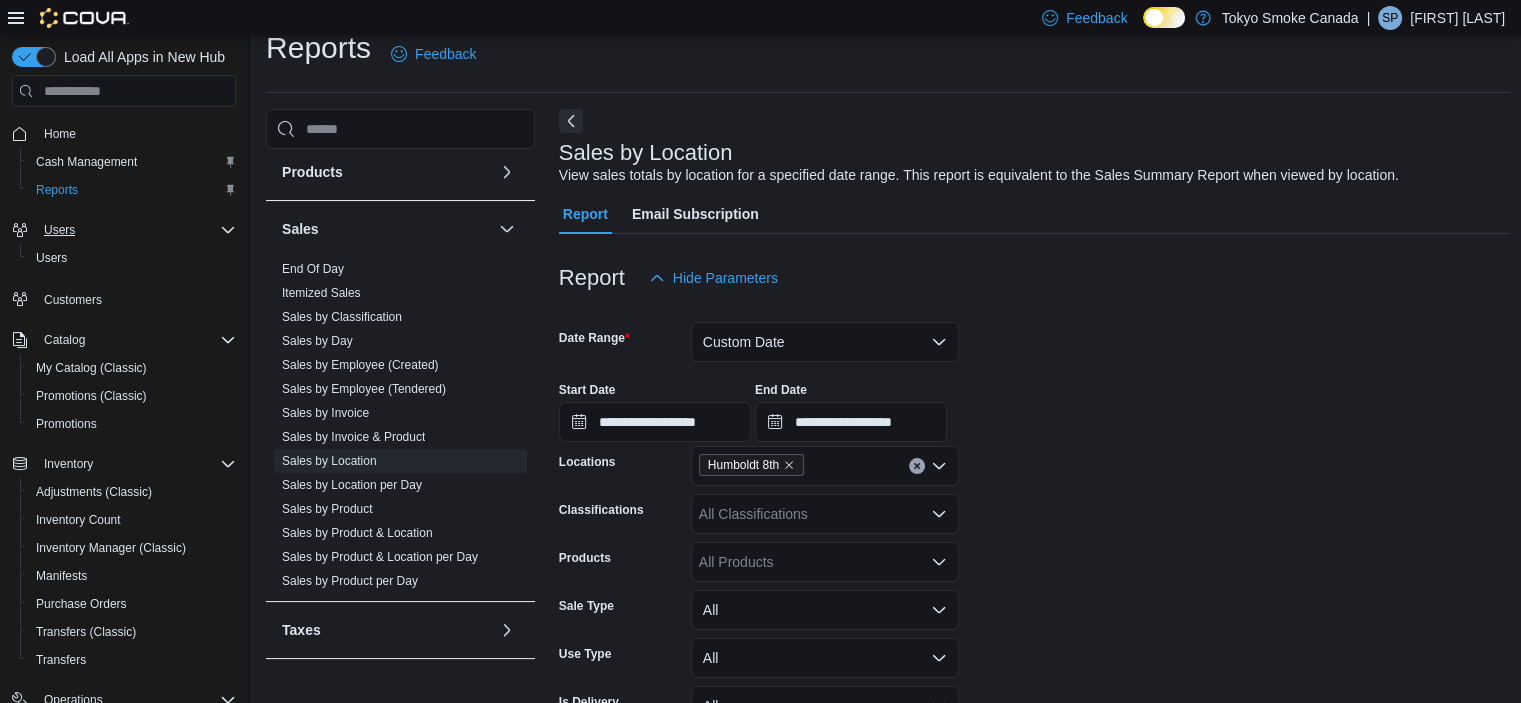 scroll, scrollTop: 0, scrollLeft: 0, axis: both 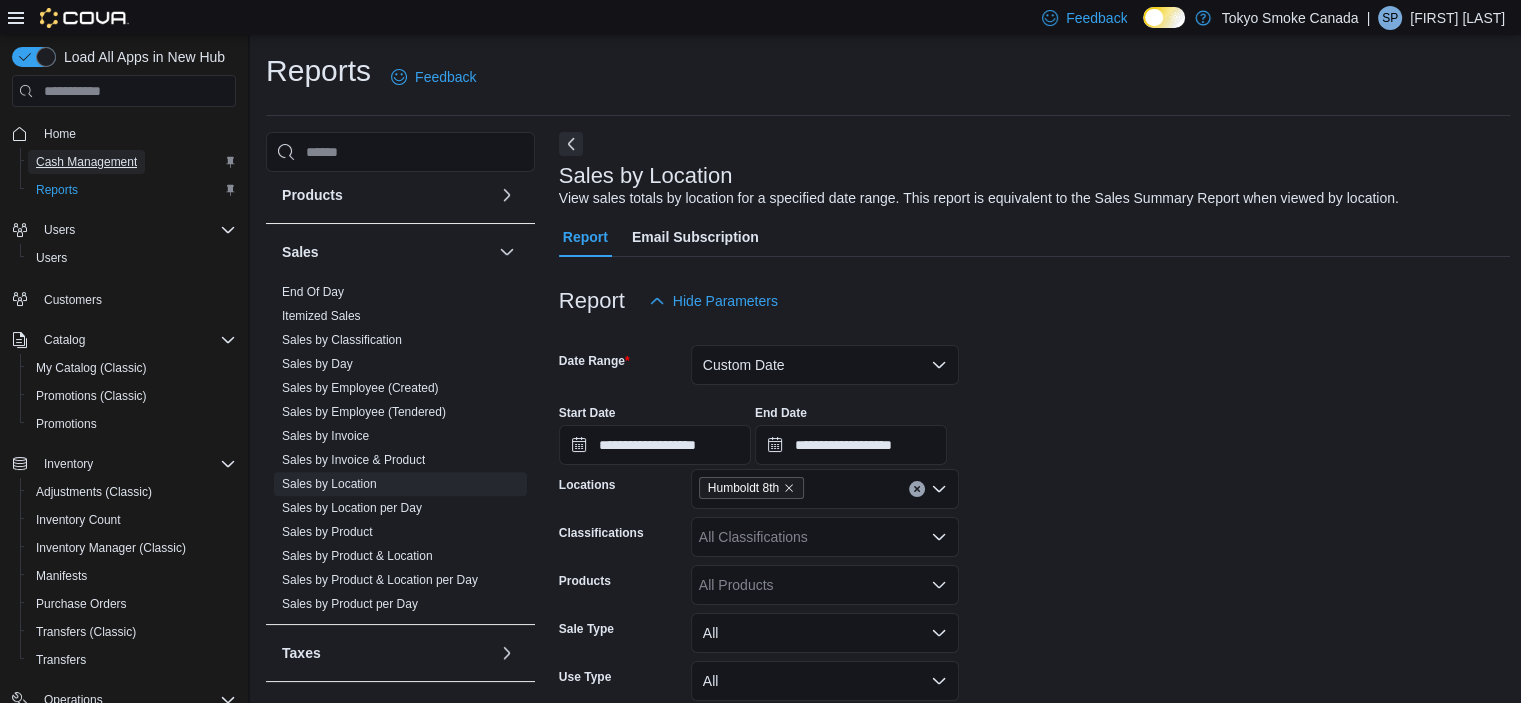 click on "Cash Management" at bounding box center [86, 162] 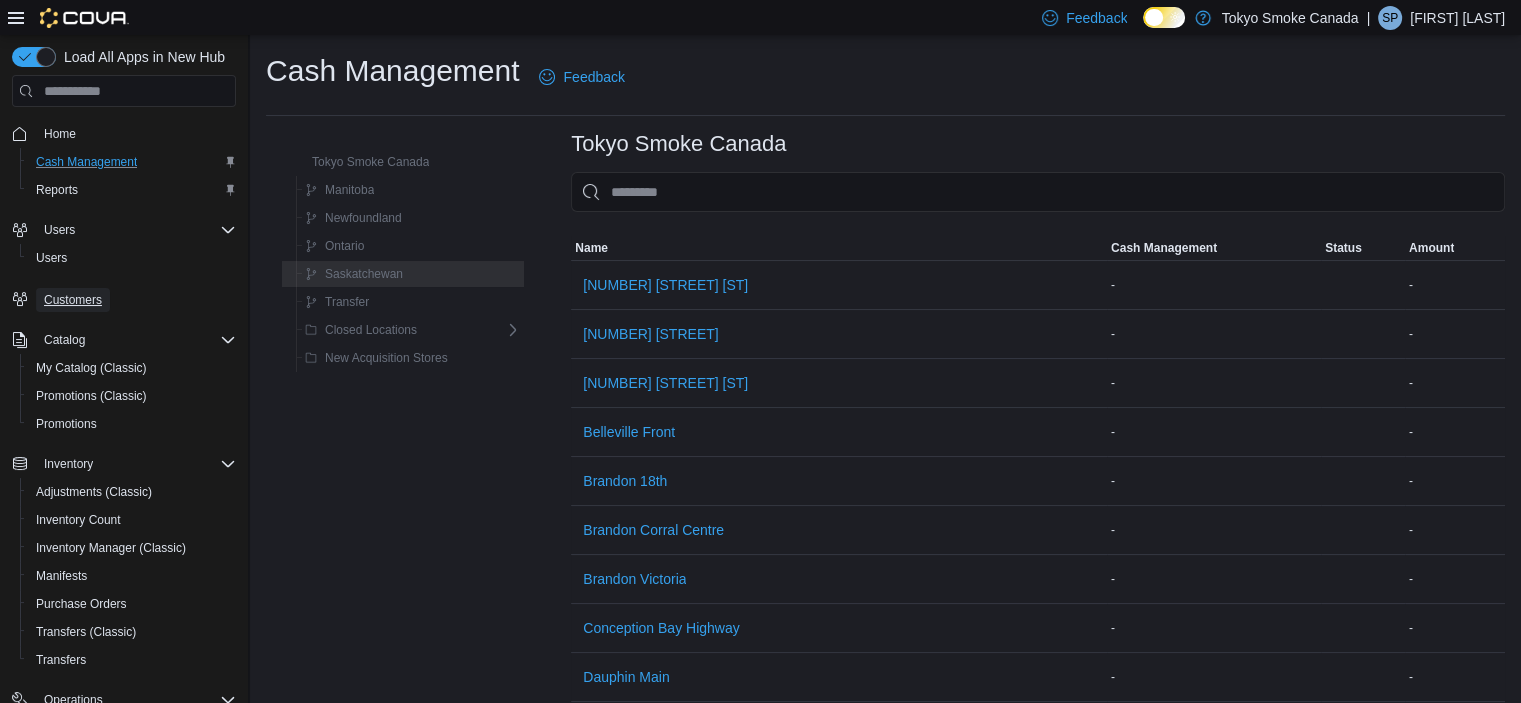 click on "Customers" at bounding box center [73, 300] 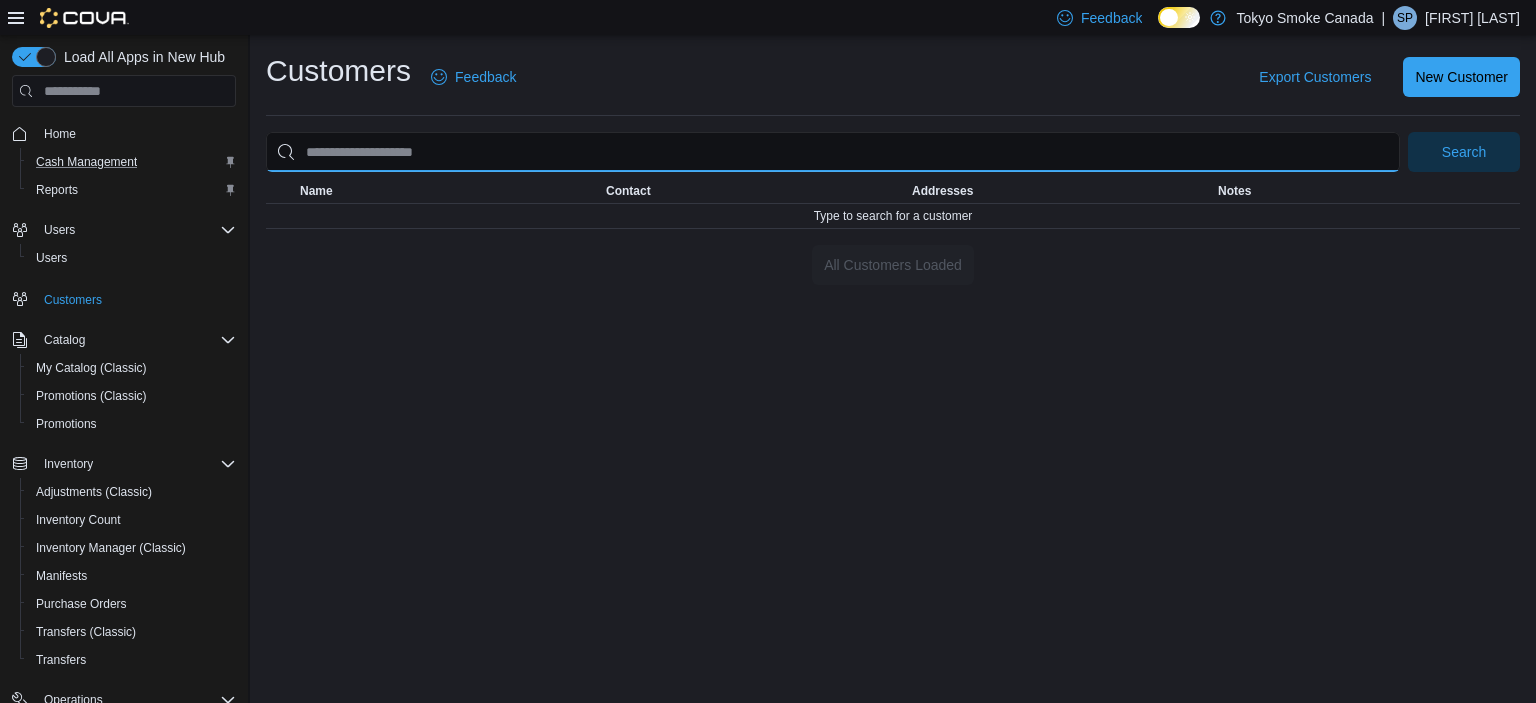 click at bounding box center [833, 152] 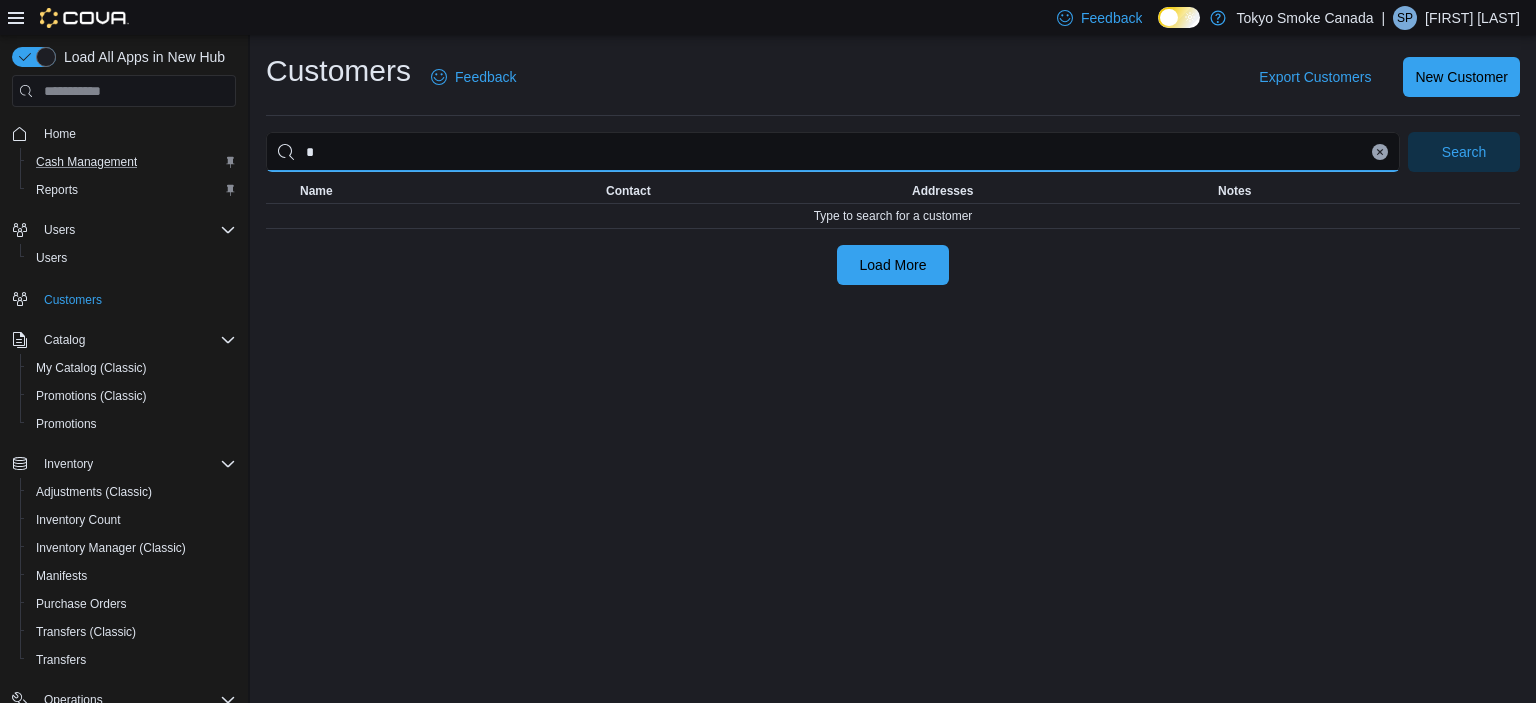 type on "**********" 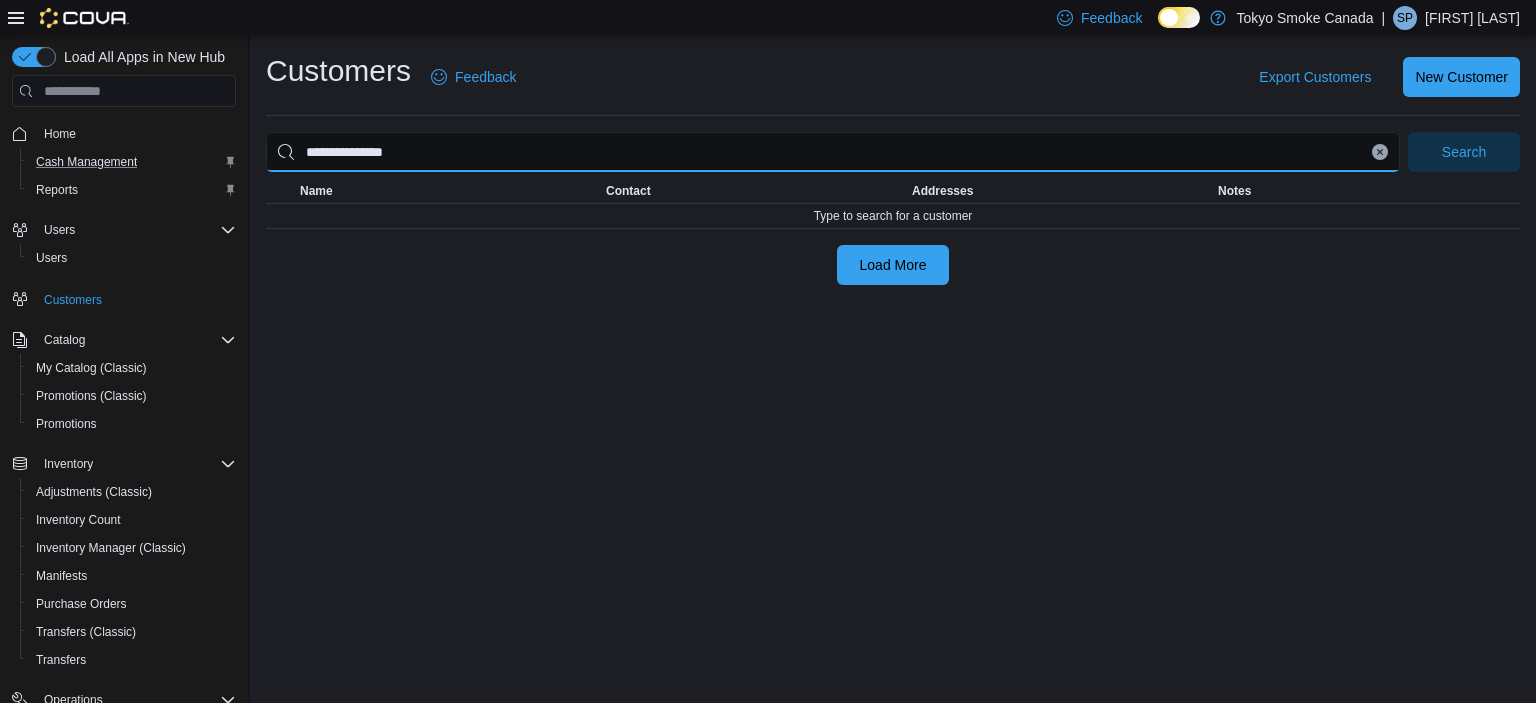 click on "Search" at bounding box center (1464, 152) 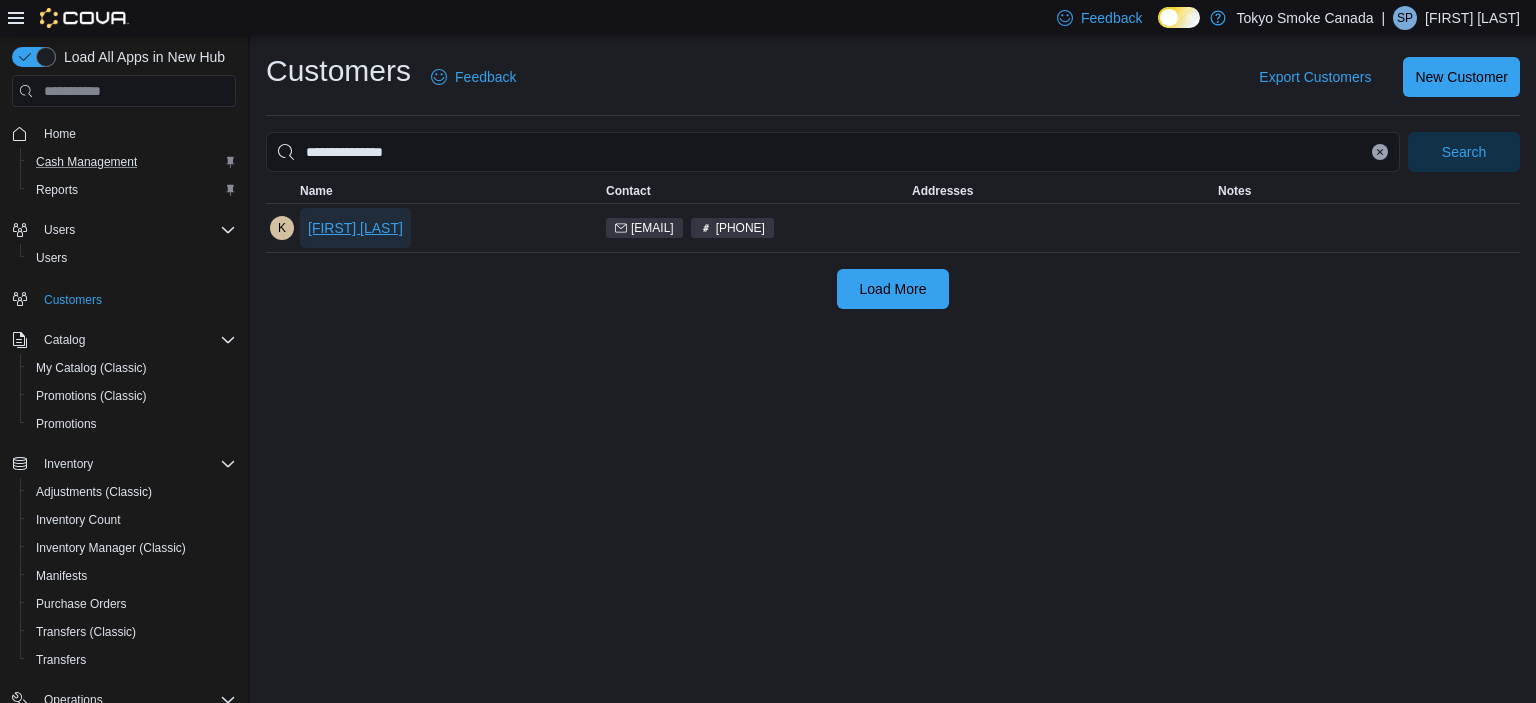 click on "Kristy McNichol" at bounding box center (355, 228) 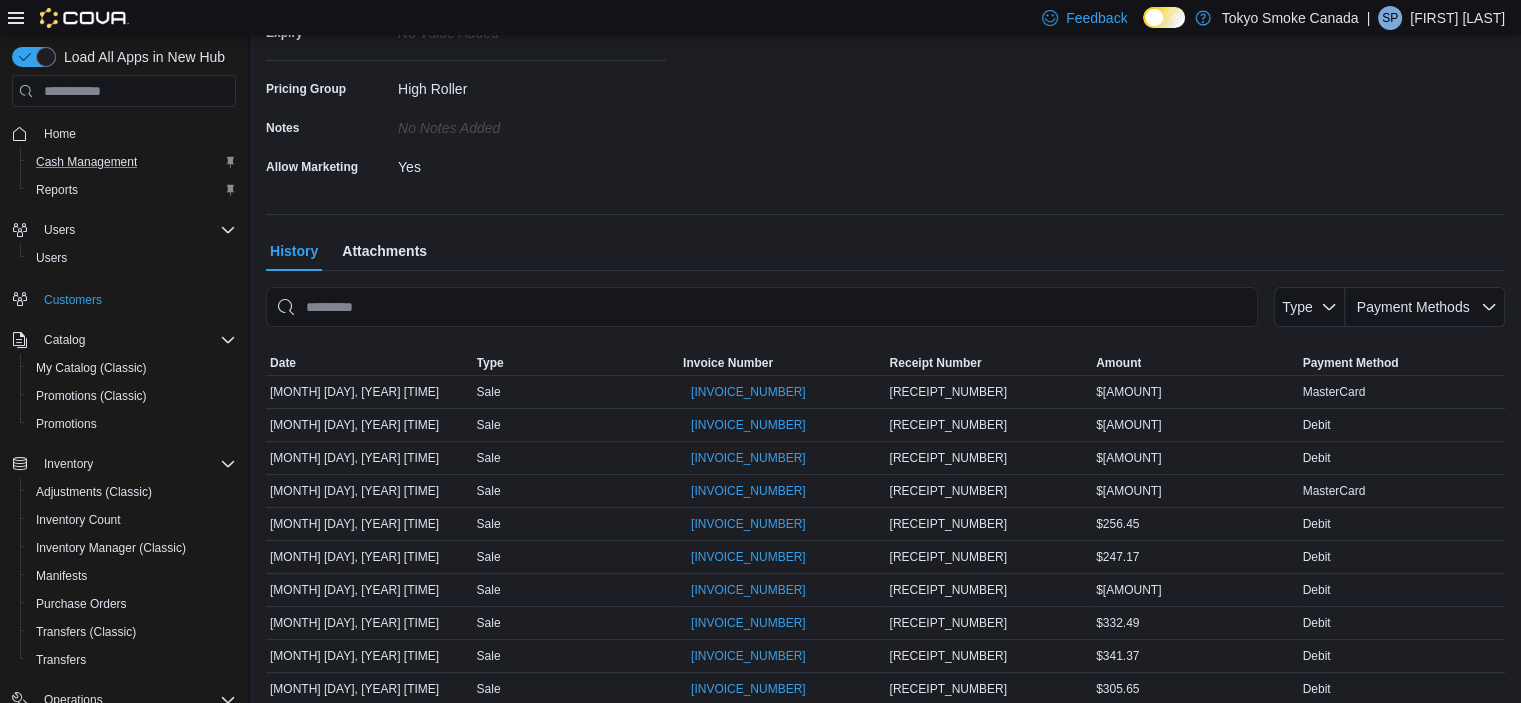 scroll, scrollTop: 539, scrollLeft: 0, axis: vertical 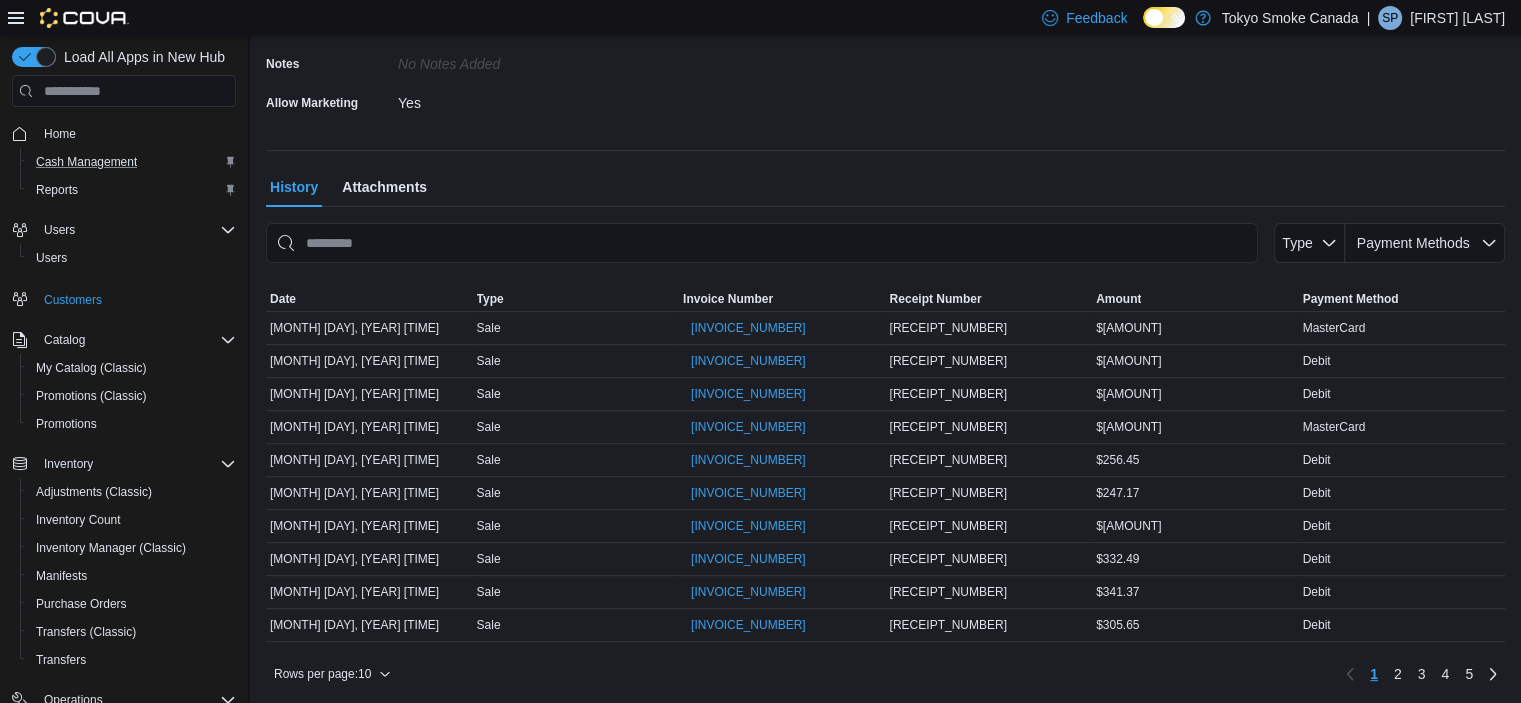 click on "$263.03" at bounding box center [1195, 328] 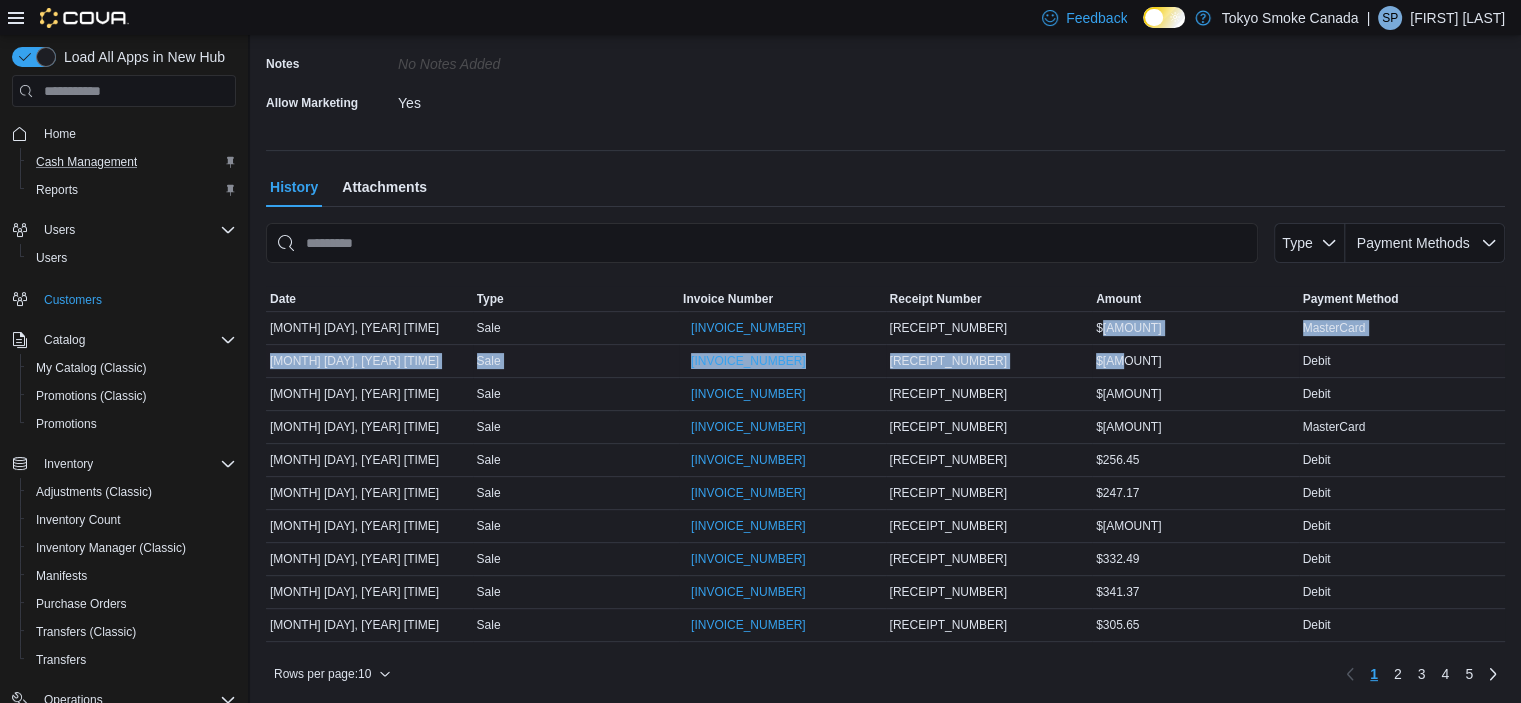 drag, startPoint x: 1111, startPoint y: 324, endPoint x: 1133, endPoint y: 367, distance: 48.30114 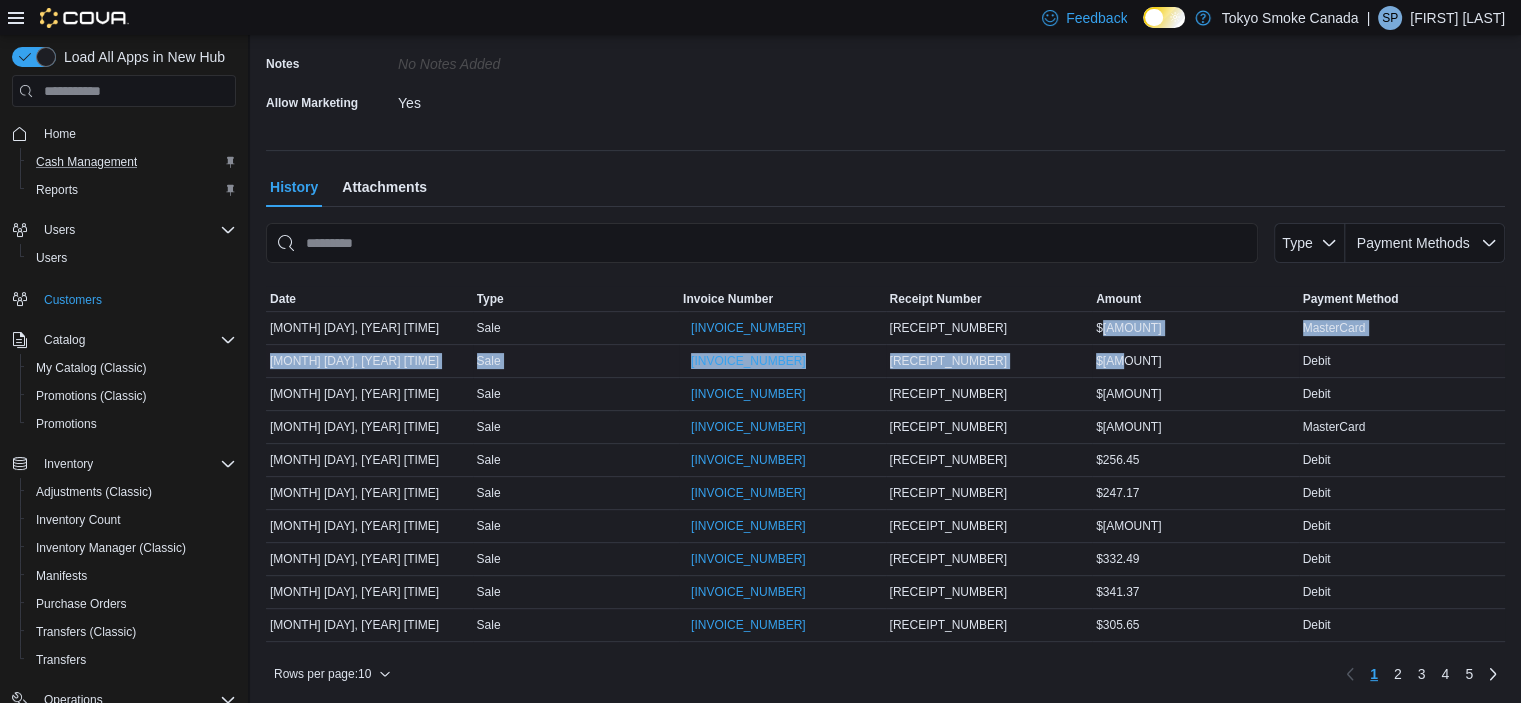 click on "Date July 12, 2025 12:46 PM Type Sale Invoice Number IN7JGD-6464517 Receipt Number INCVNV-G4553J Amount $263.03 Payment Method MasterCard Date July 10, 2025 3:59 PM Type Sale Invoice Number IN7JGD-6455399 Receipt Number INCVNW-G25QQD Amount $281.68 Payment Method Debit Date July 3, 2025 2:35 PM Type Sale Invoice Number IN7JGD-6423414 Receipt Number INCVNW-FSMVHQ Amount $195.37 Payment Method Debit Date July 1, 2025 4:00 PM Type Sale Invoice Number IN7JGD-6415859 Receipt Number INCVNV-FQKRX9 Amount $159.13 Payment Method MasterCard Date June 27, 2025 12:23 PM Type Sale Invoice Number IN7JGD-6395814 Receipt Number INCVNW-FL4Z01 Amount $256.45 Payment Method Debit Date June 23, 2025 2:58 PM Type Sale Invoice Number IN7JGD-6378920 Receipt Number INCVNW-FG08TB Amount $247.17 Payment Method Debit Date June 15, 2025 3:48 PM Type Sale Invoice Number IN7JGD-6344763 Receipt Number INCVNW-F5HGDS Amount $254.39 Payment Method Debit Date June 12, 2025 7:01 PM Type Sale Invoice Number IN7JGD-6331492 Receipt Number Amount" at bounding box center (885, 477) 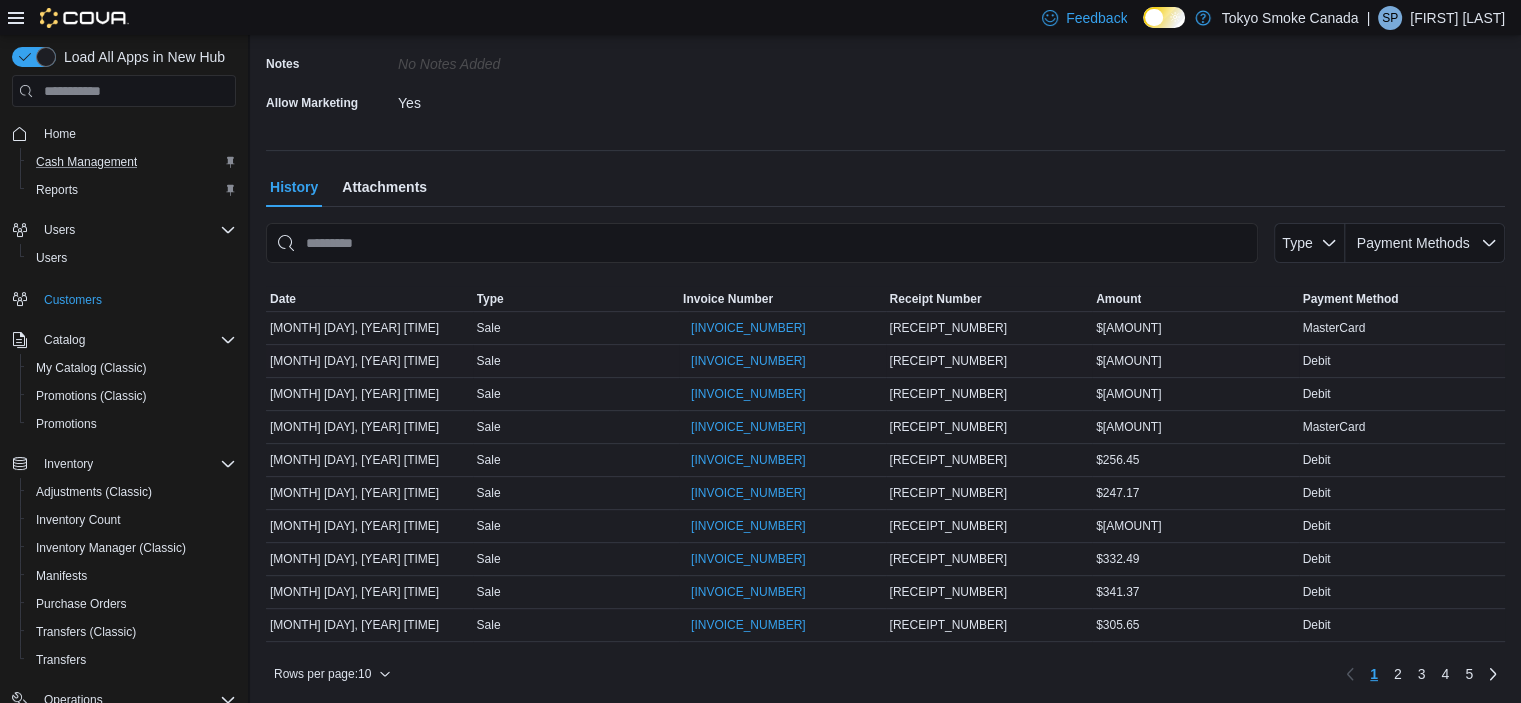 click on "$281.68" at bounding box center (1195, 361) 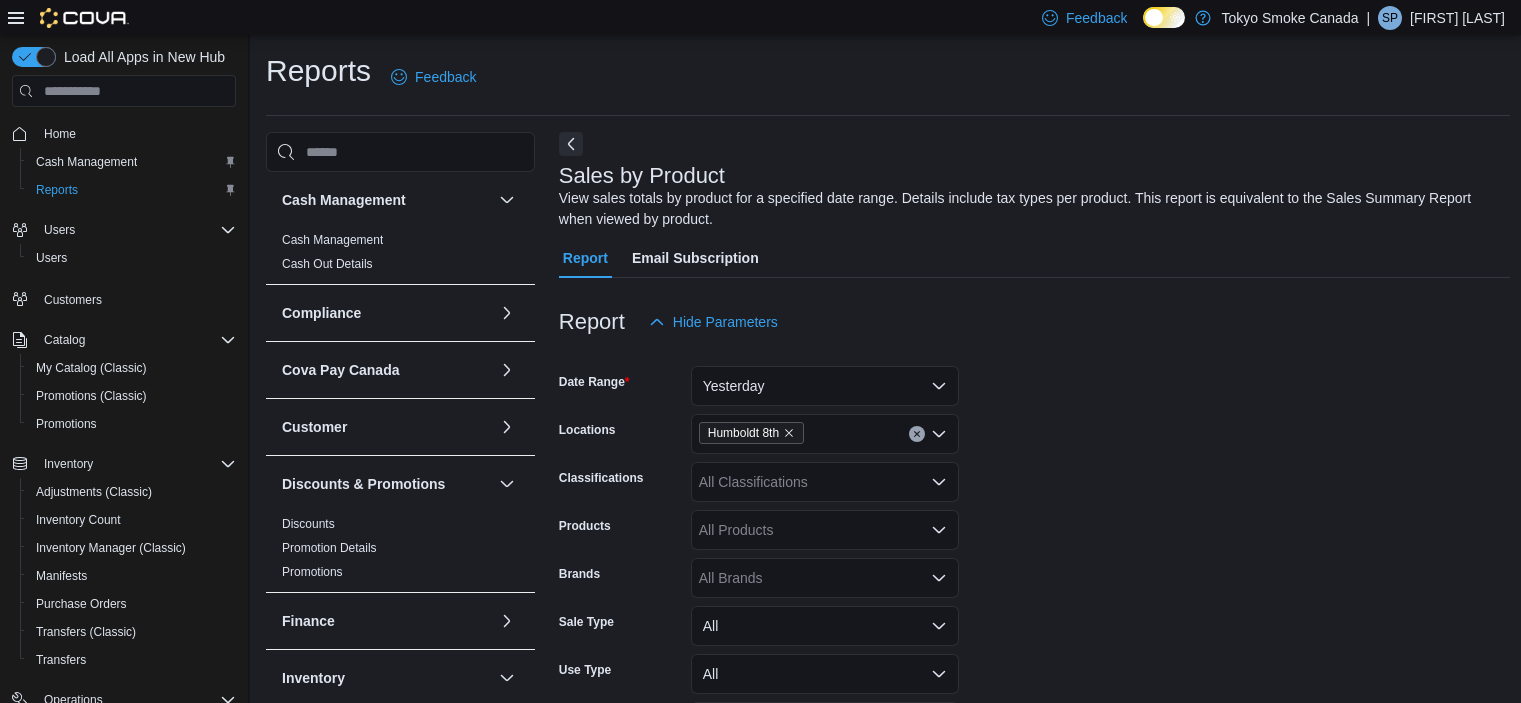 scroll, scrollTop: 321, scrollLeft: 0, axis: vertical 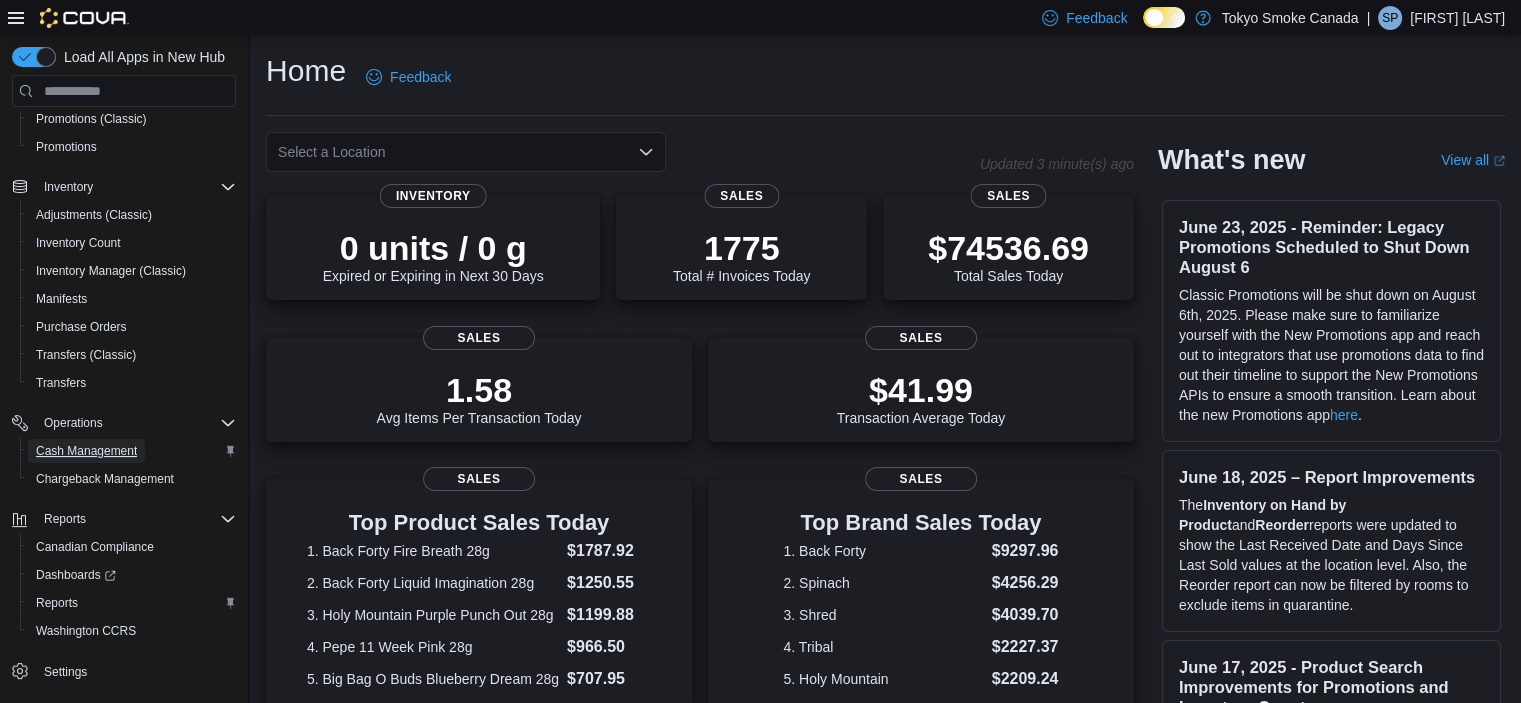 click on "Cash Management" at bounding box center [86, 451] 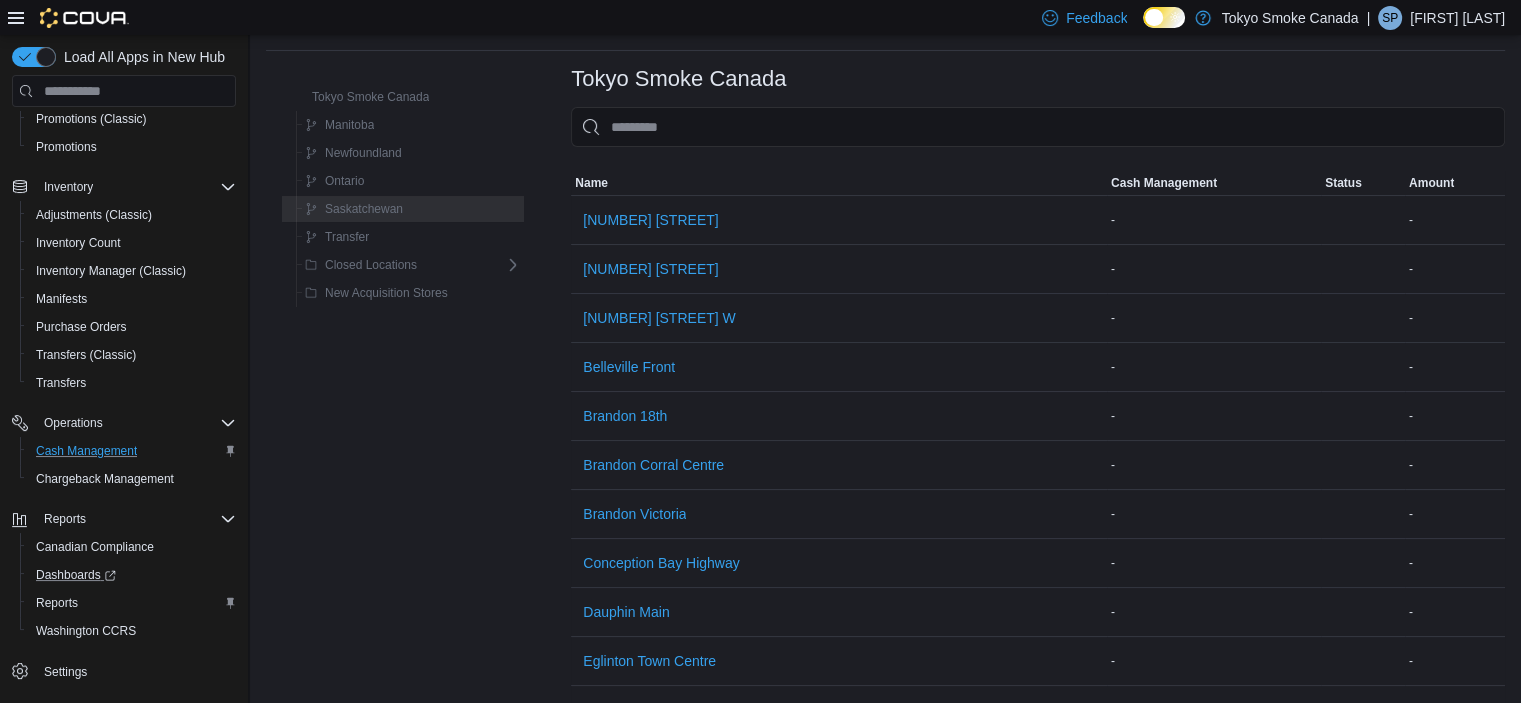 scroll, scrollTop: 100, scrollLeft: 0, axis: vertical 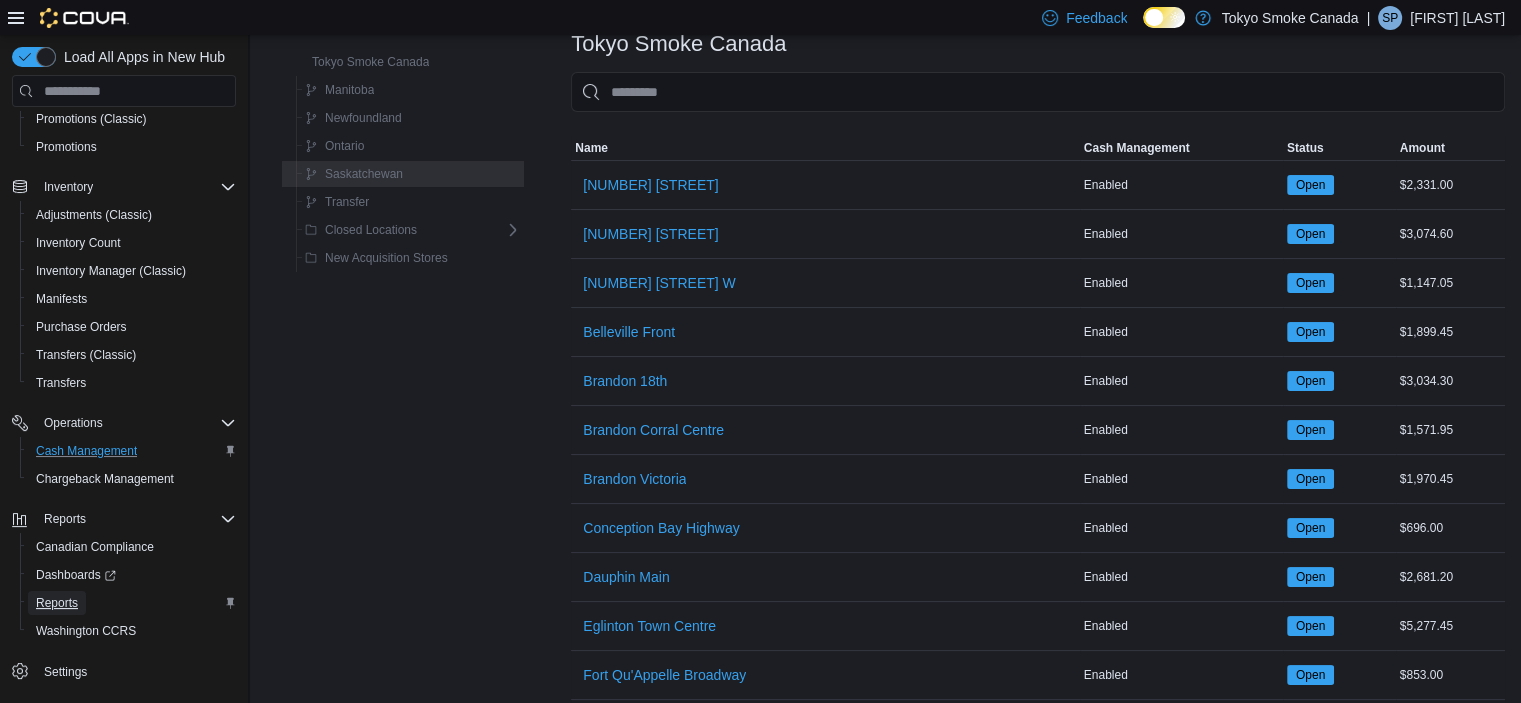 click on "Reports" at bounding box center [57, 603] 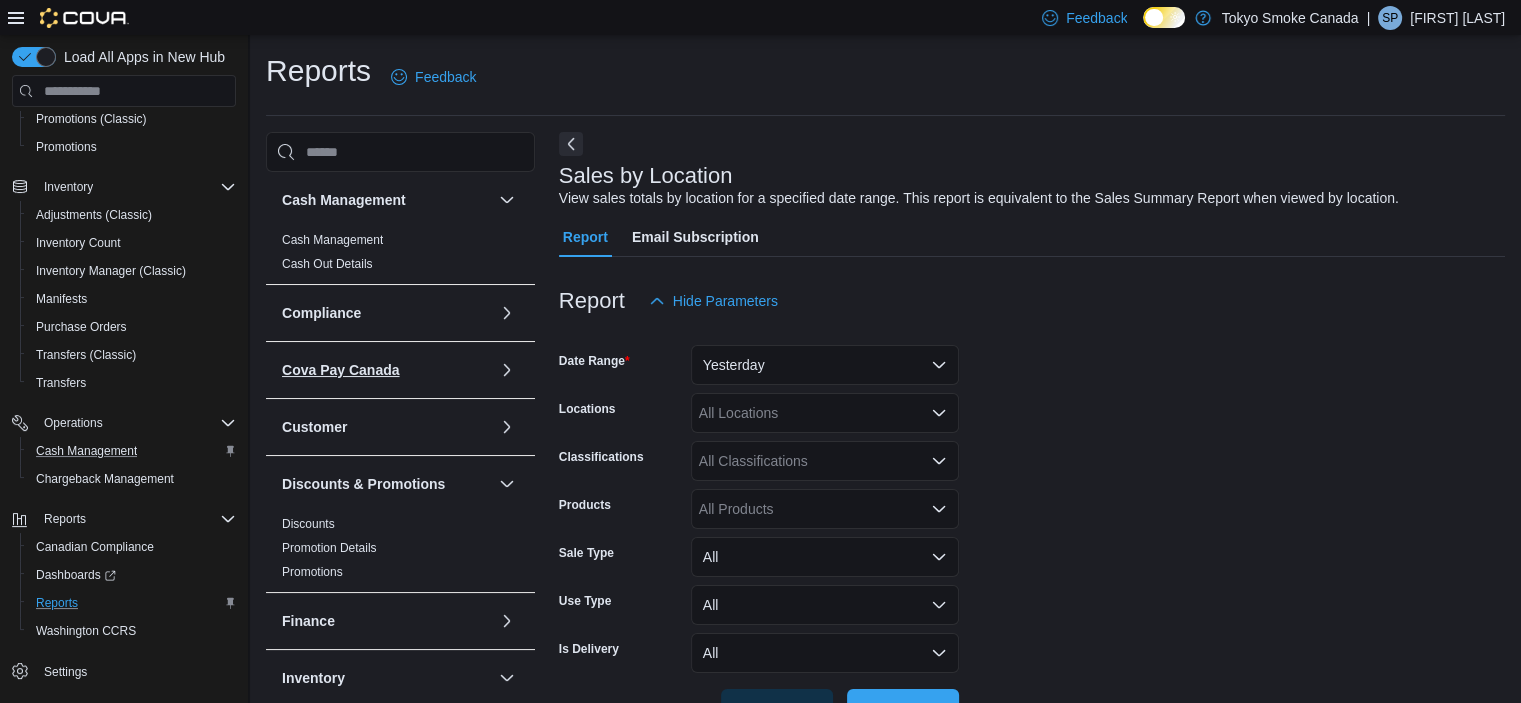 scroll, scrollTop: 46, scrollLeft: 0, axis: vertical 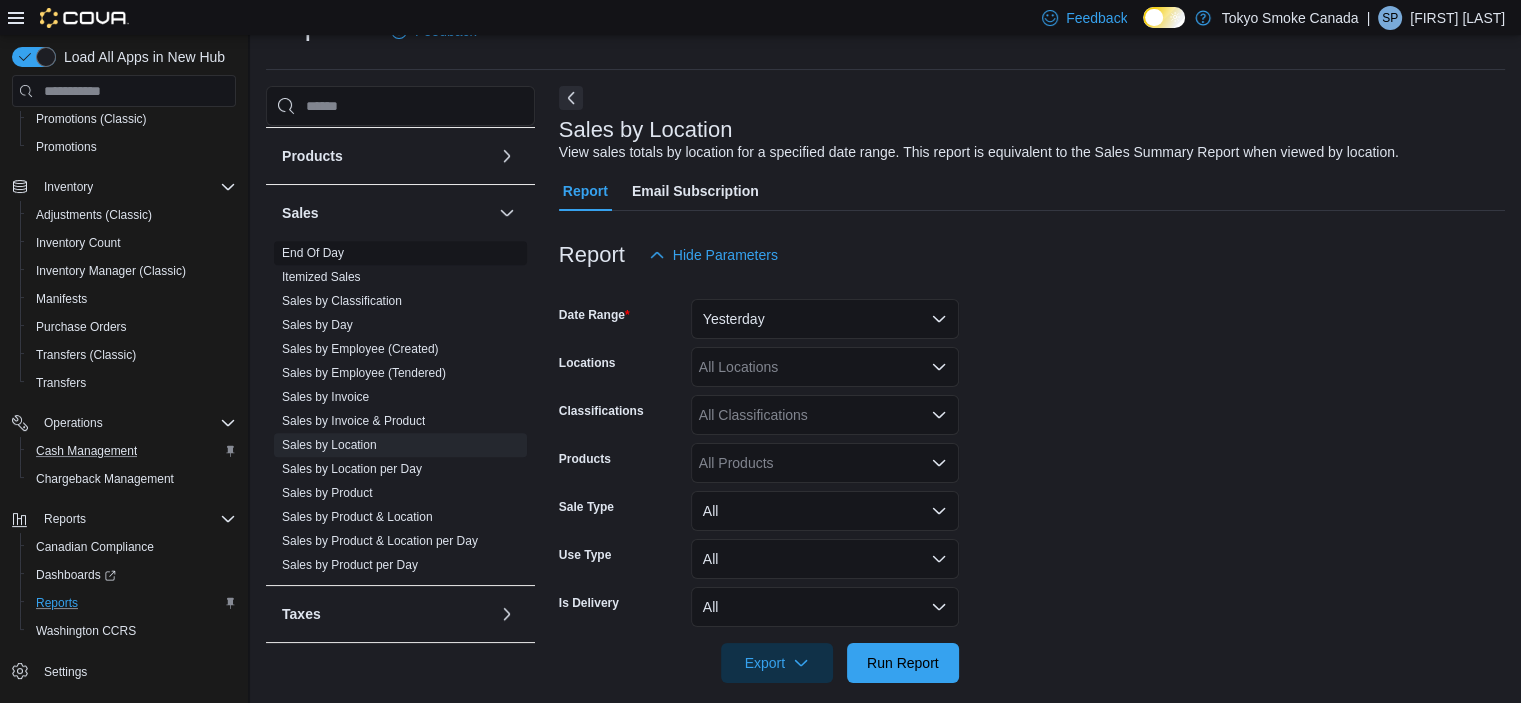 click on "End Of Day" at bounding box center [400, 253] 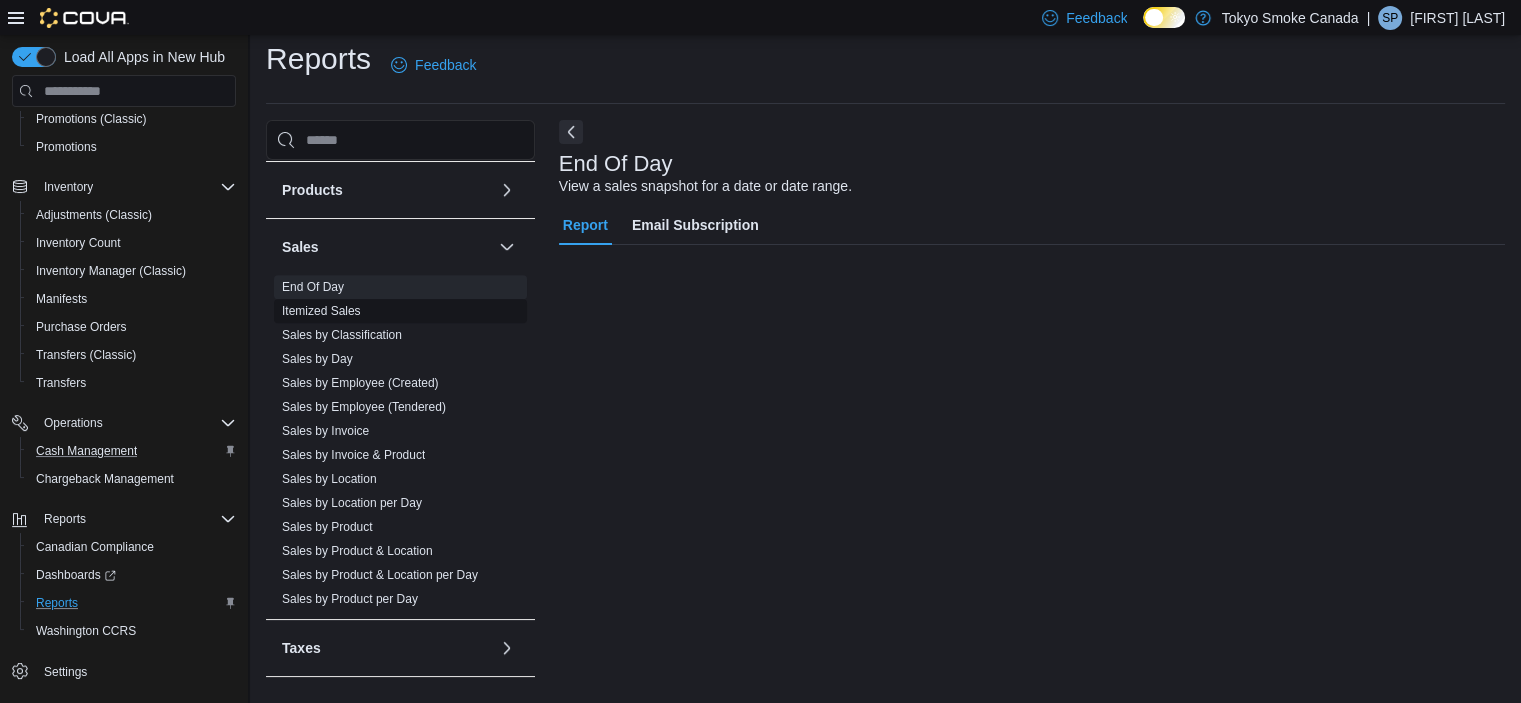 scroll, scrollTop: 12, scrollLeft: 0, axis: vertical 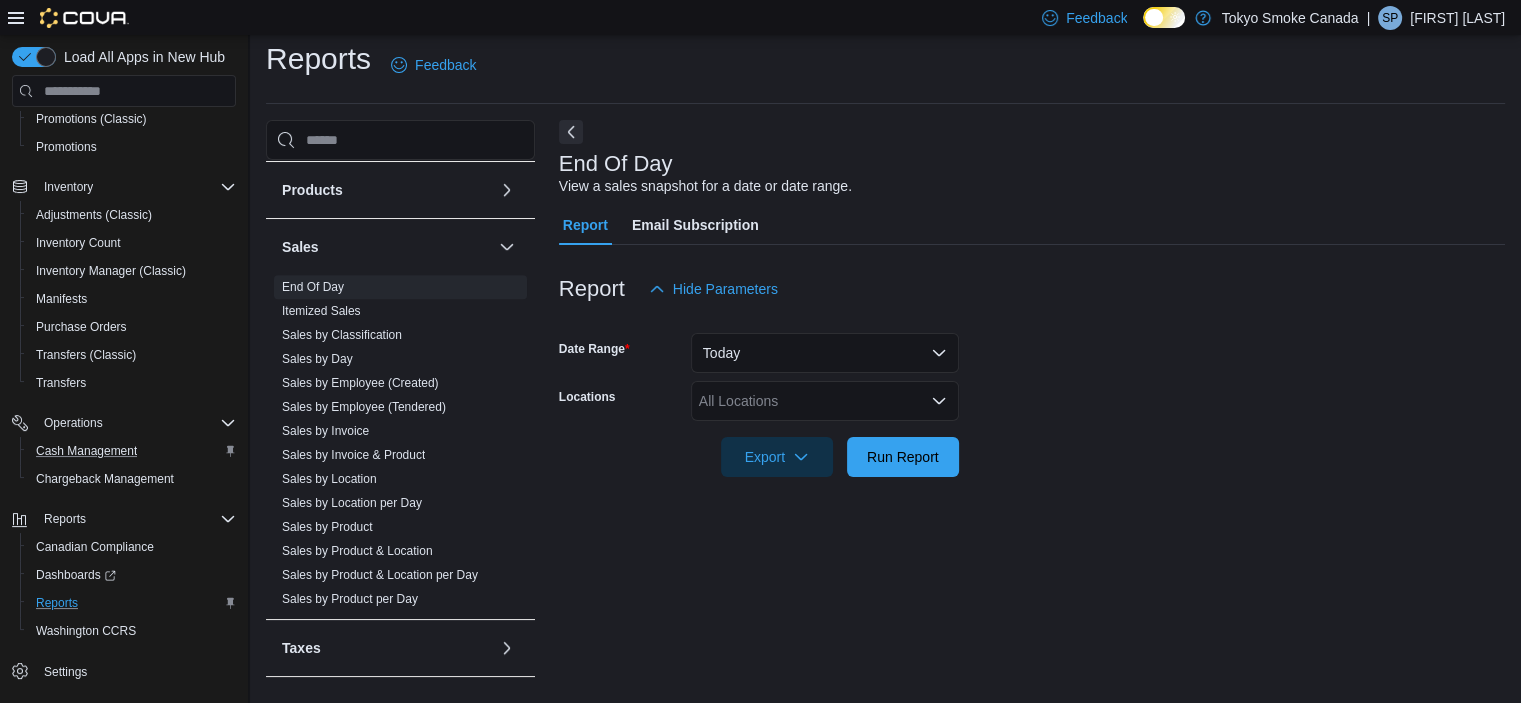 click on "All Locations" at bounding box center (825, 401) 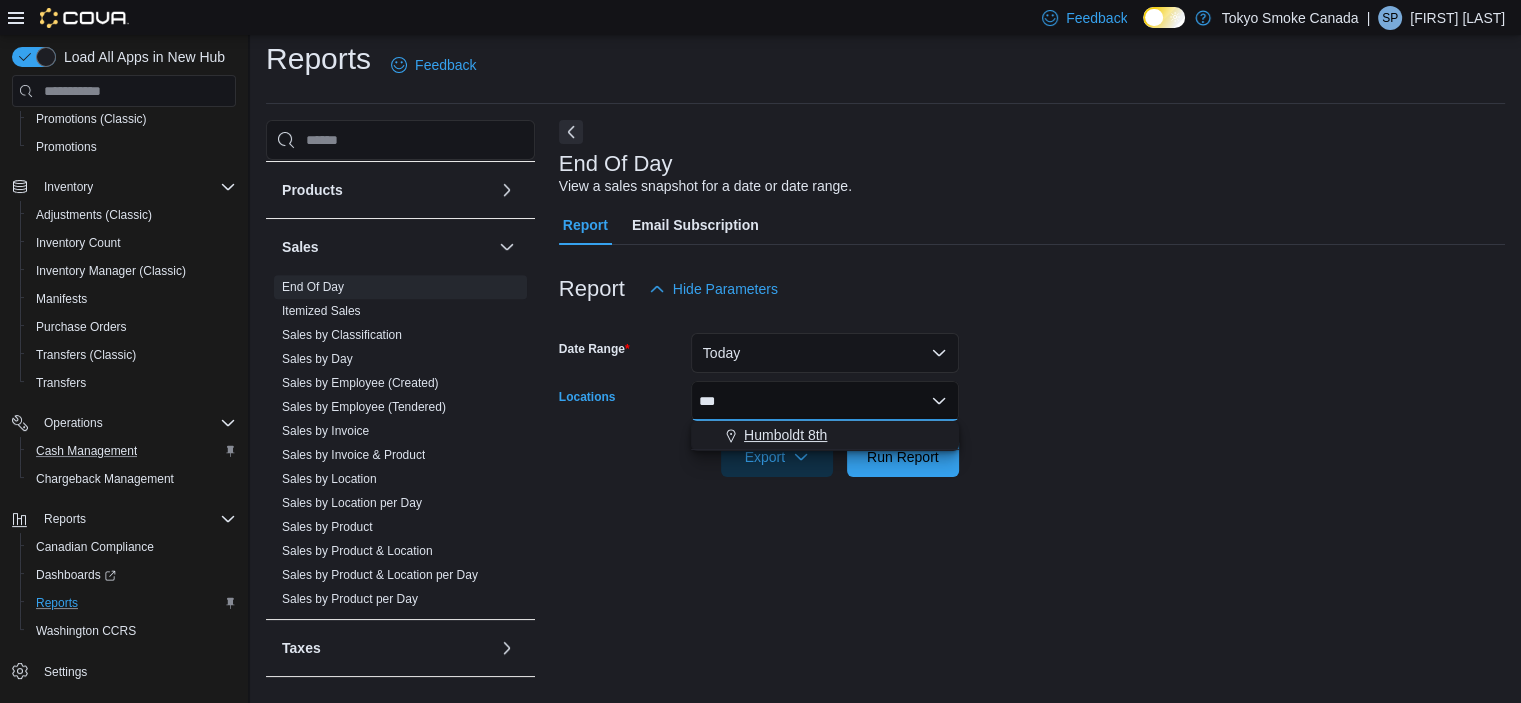 type on "***" 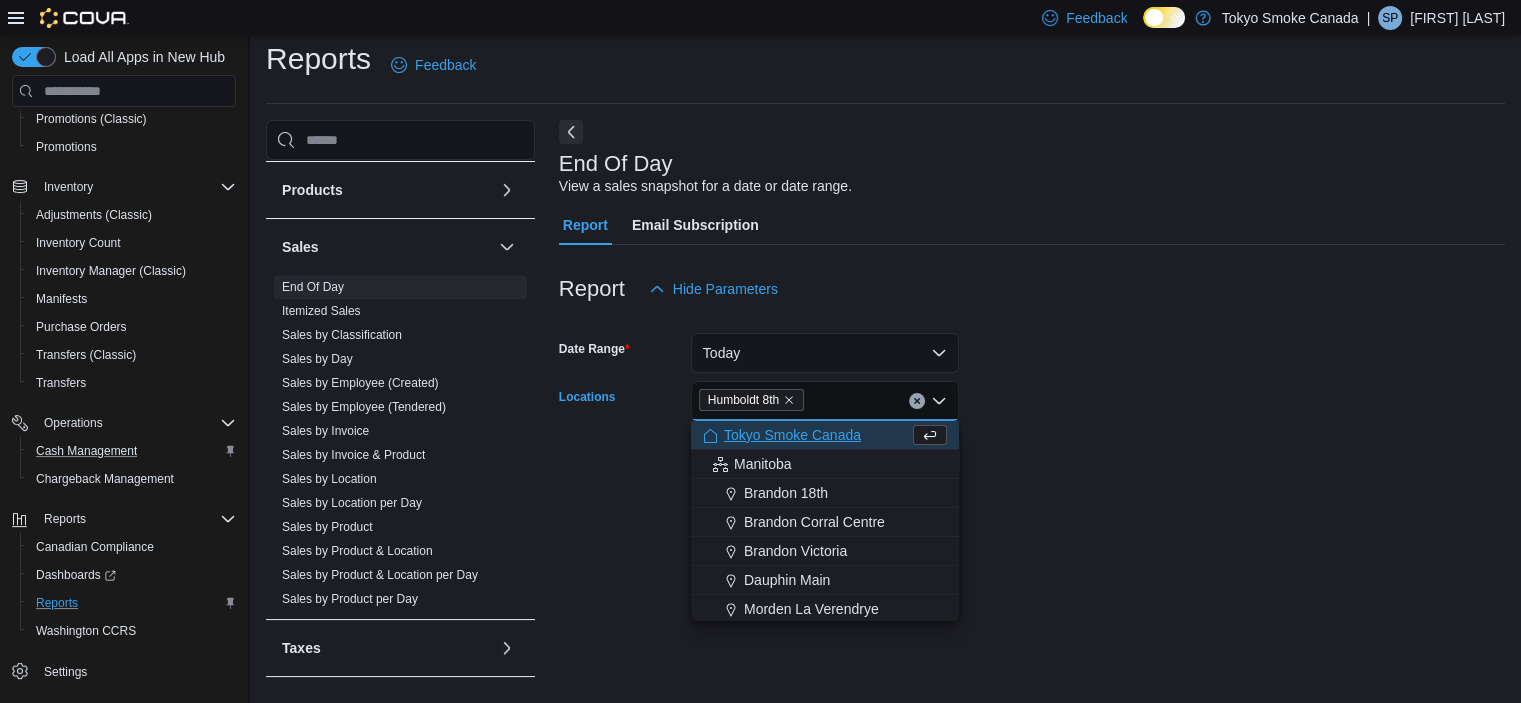 click on "Date Range Today Locations Humboldt 8th Combo box. Selected. Humboldt 8th. Press Backspace to delete Humboldt 8th. Combo box input. All Locations. Type some text or, to display a list of choices, press Down Arrow. To exit the list of choices, press Escape. Export  Run Report" at bounding box center (1032, 393) 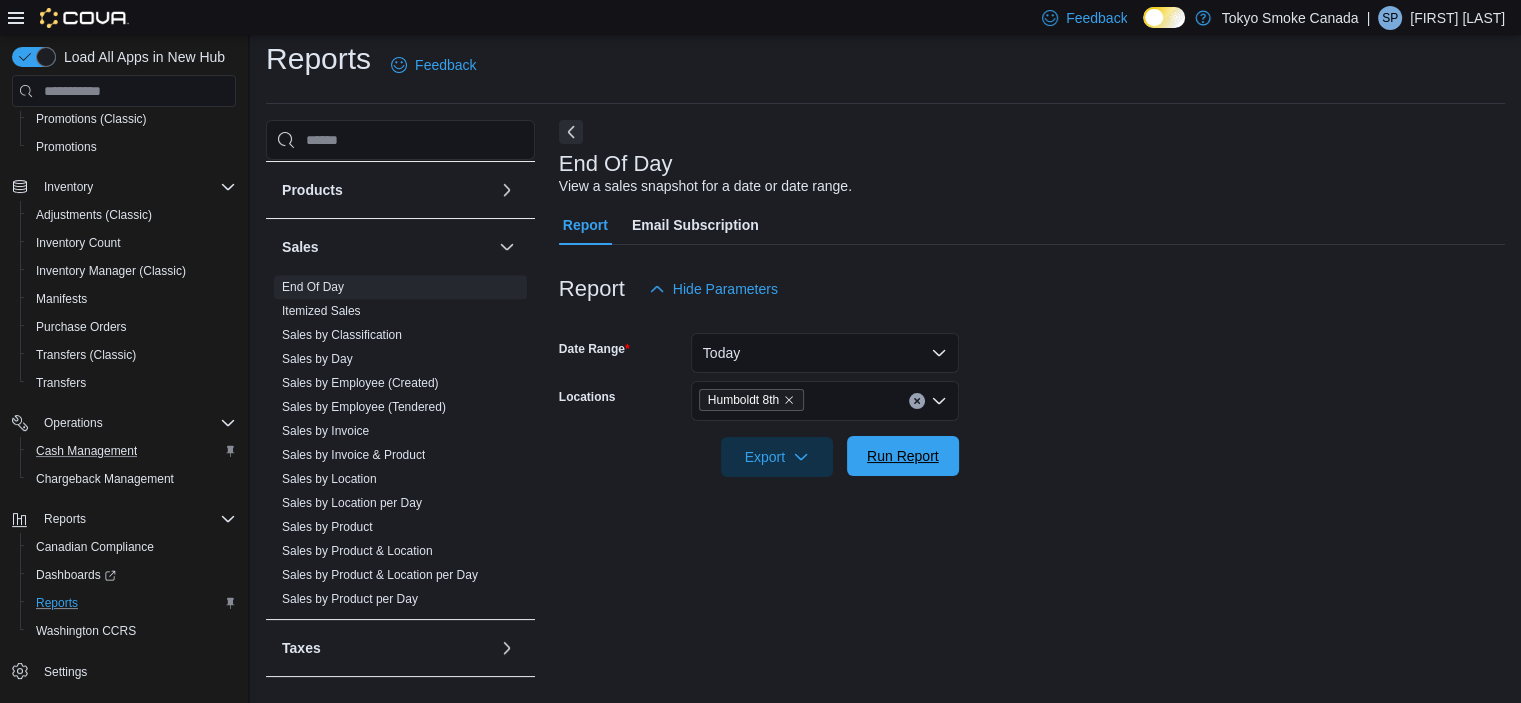 click on "Run Report" at bounding box center (903, 456) 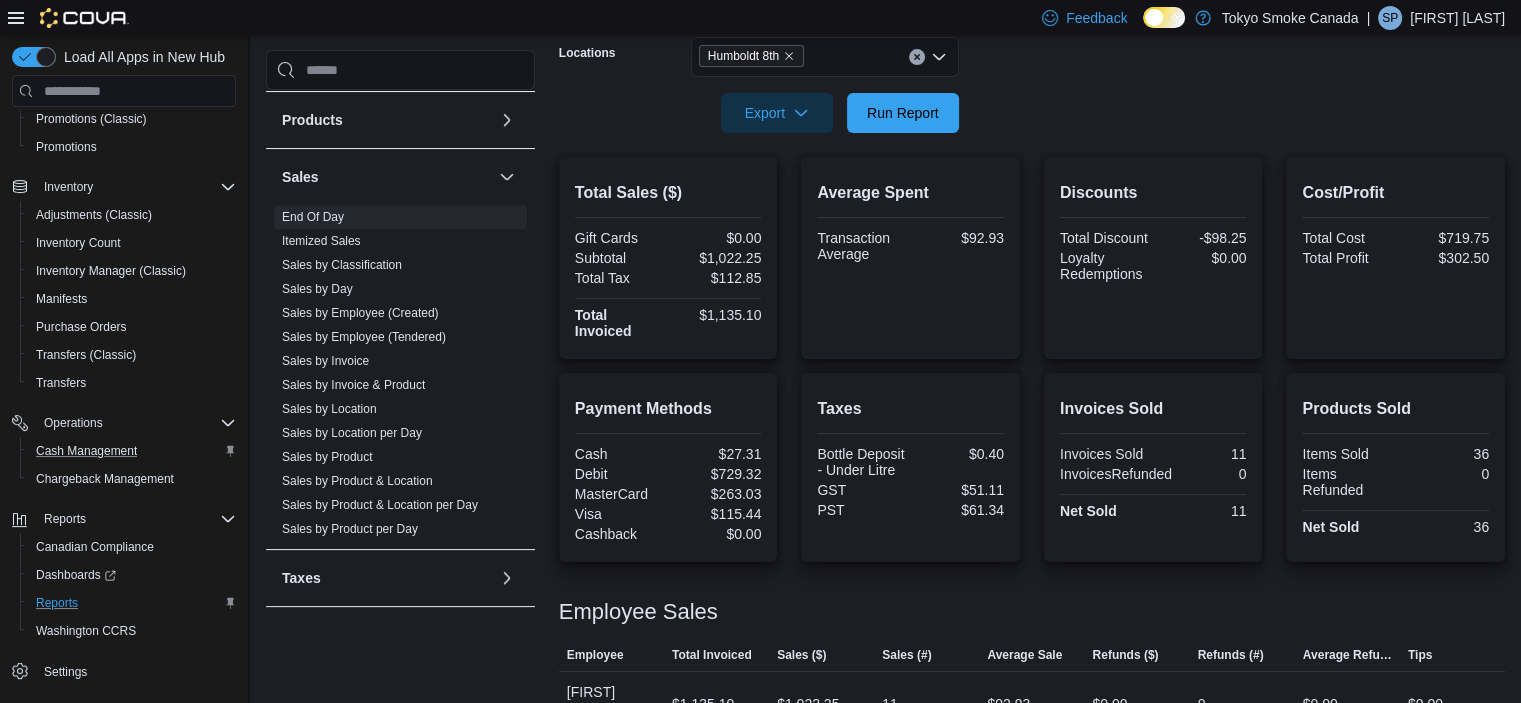 scroll, scrollTop: 381, scrollLeft: 0, axis: vertical 